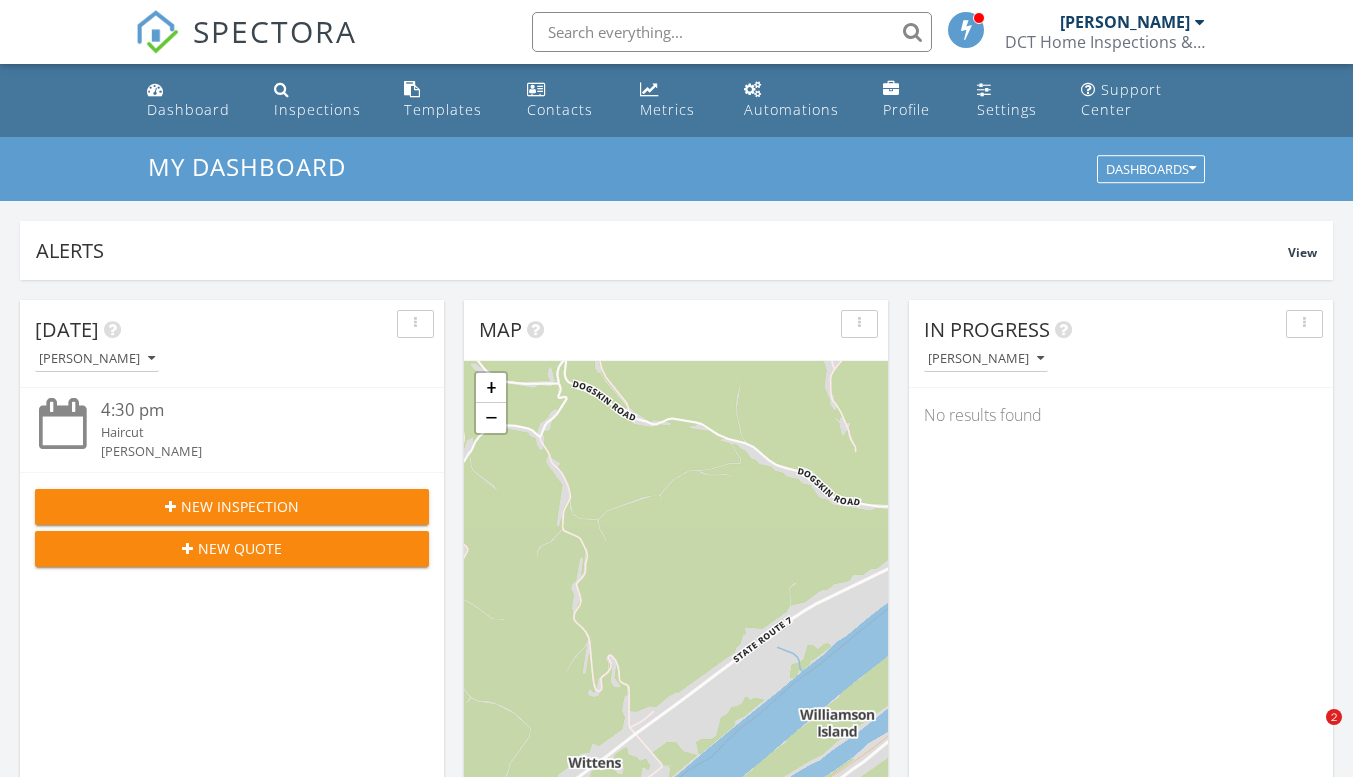 scroll, scrollTop: 100, scrollLeft: 0, axis: vertical 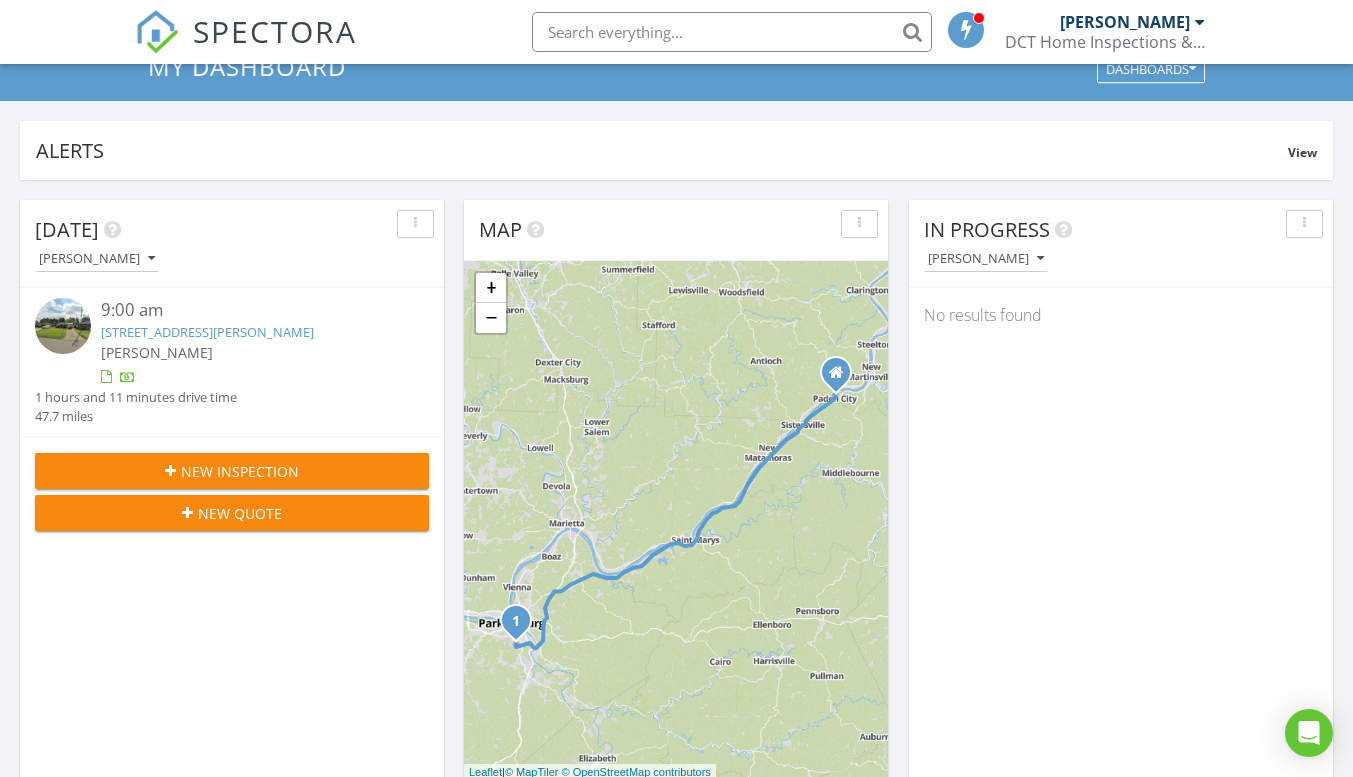 click at bounding box center (63, 326) 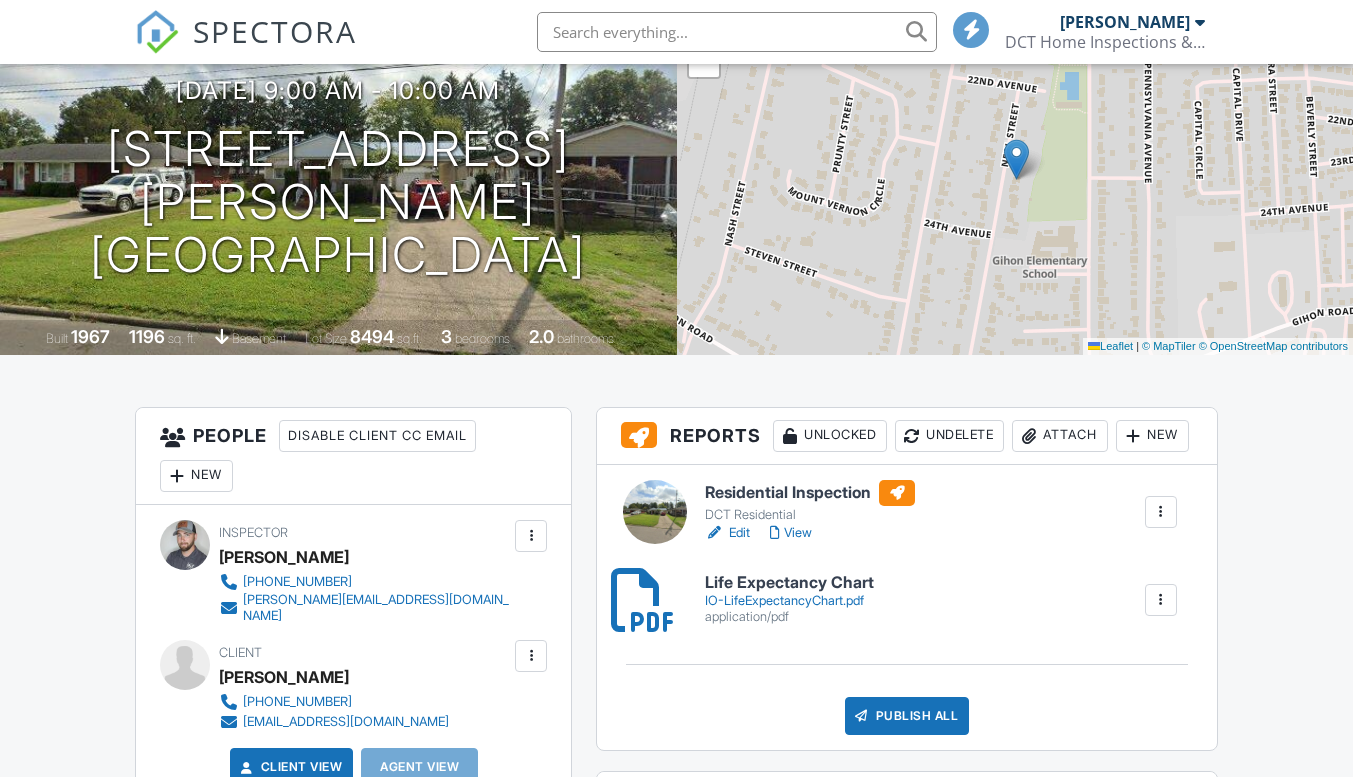 scroll, scrollTop: 200, scrollLeft: 0, axis: vertical 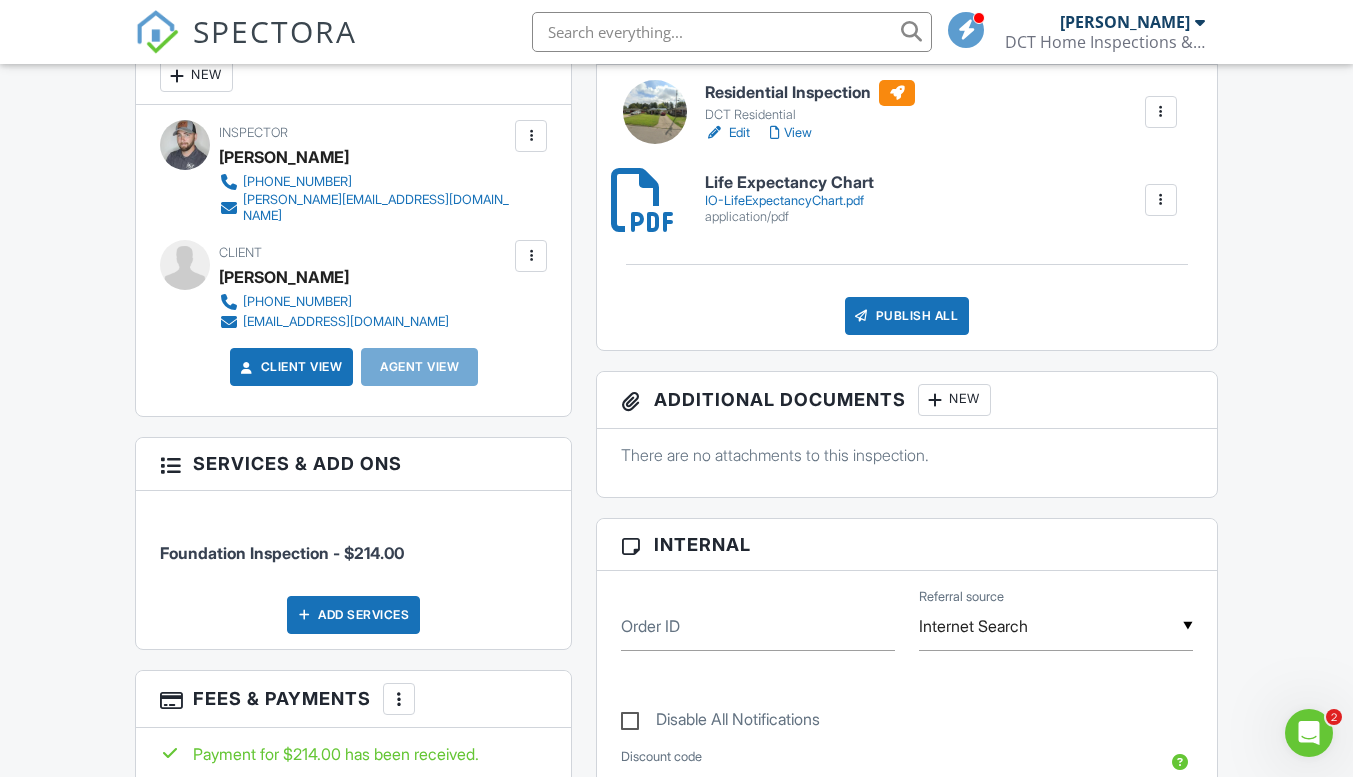 click at bounding box center [1161, 112] 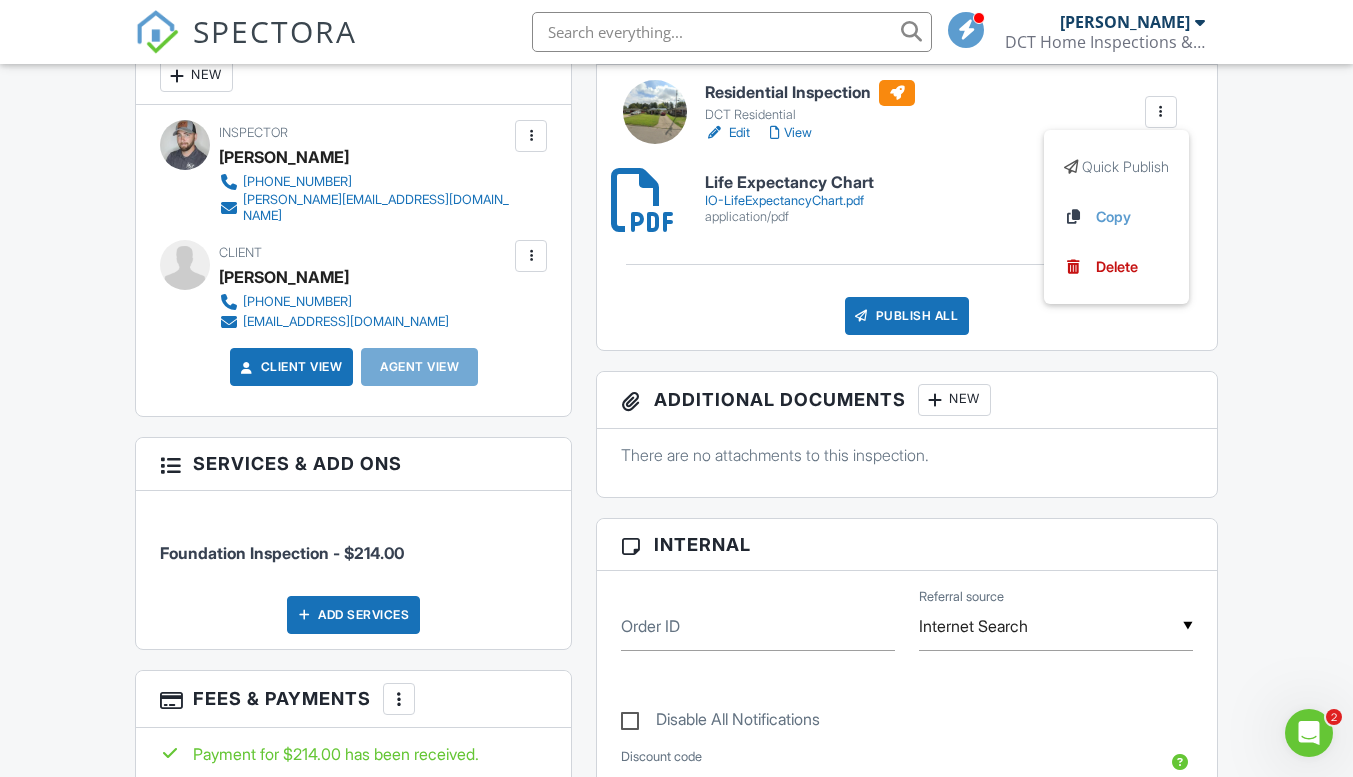 click at bounding box center [1161, 112] 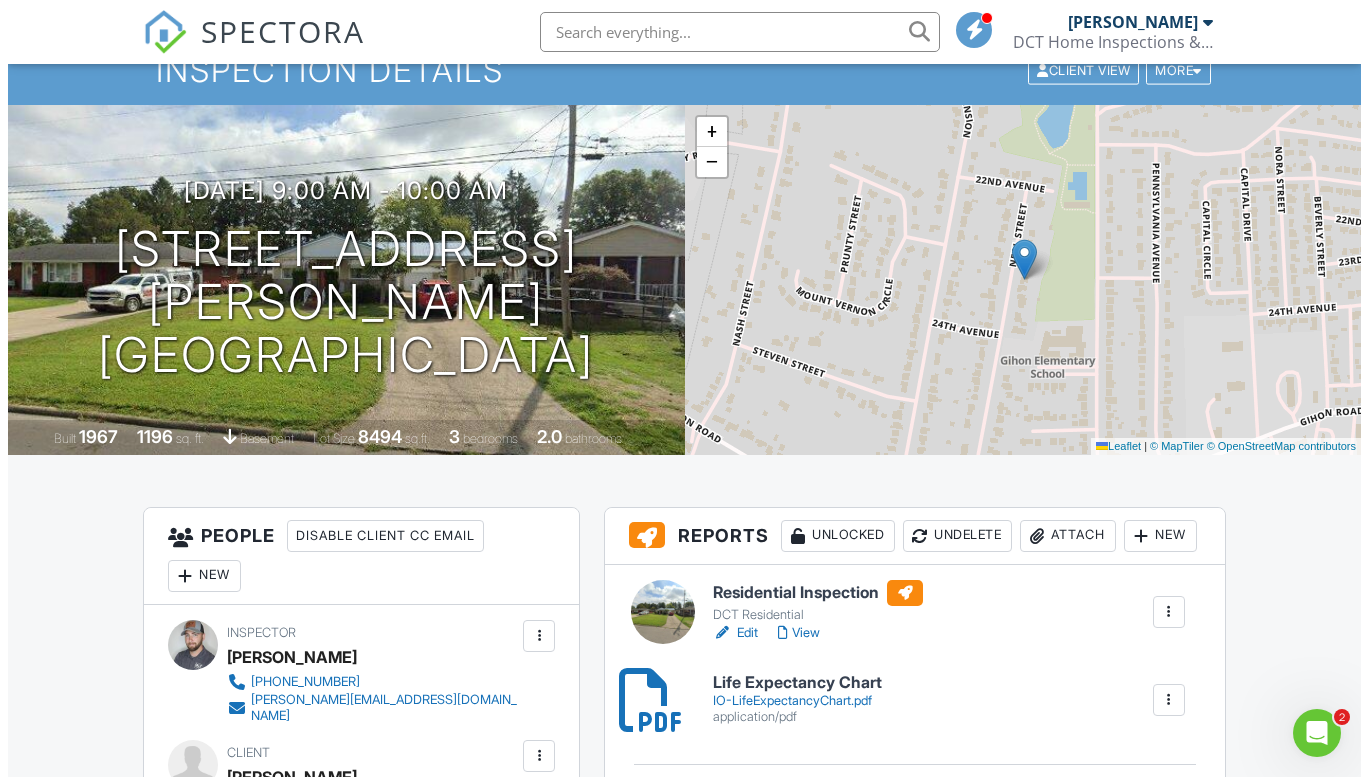 scroll, scrollTop: 0, scrollLeft: 0, axis: both 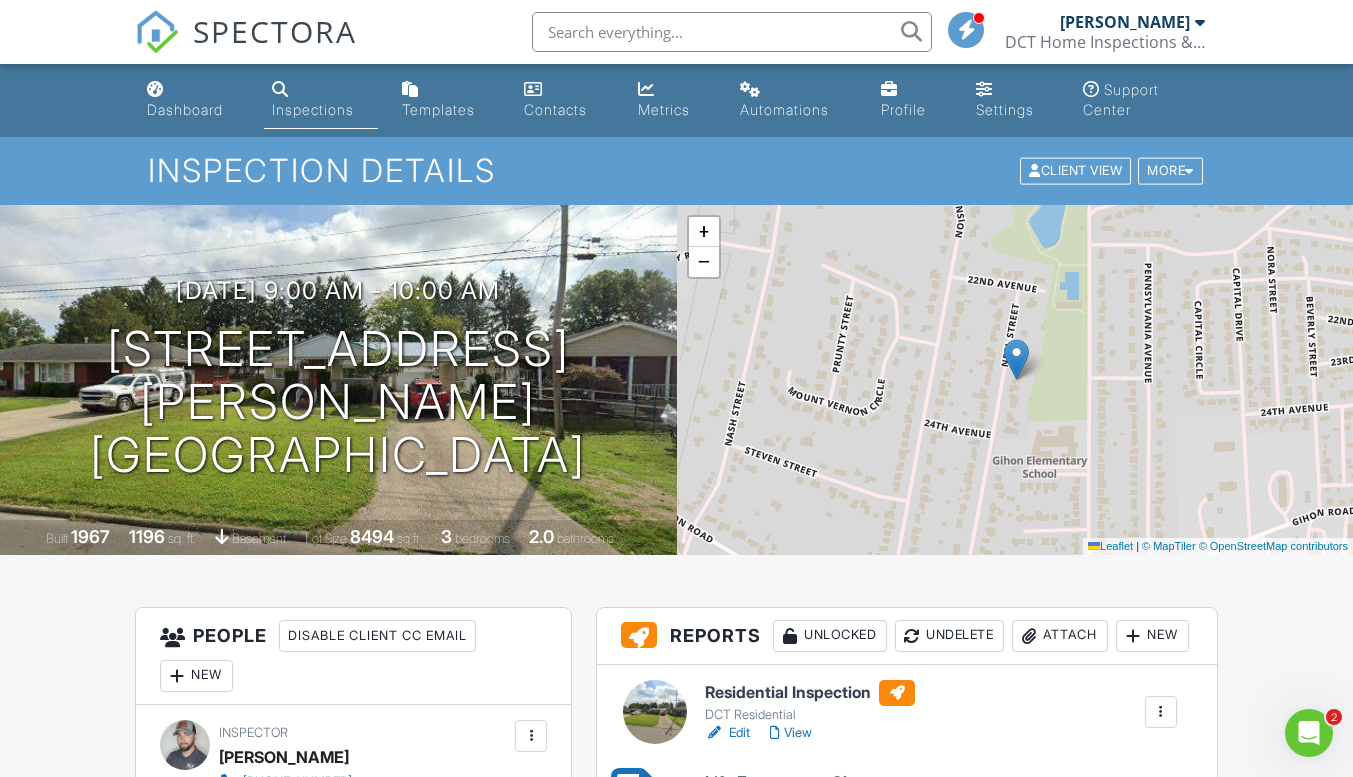 click on "More" at bounding box center (1170, 171) 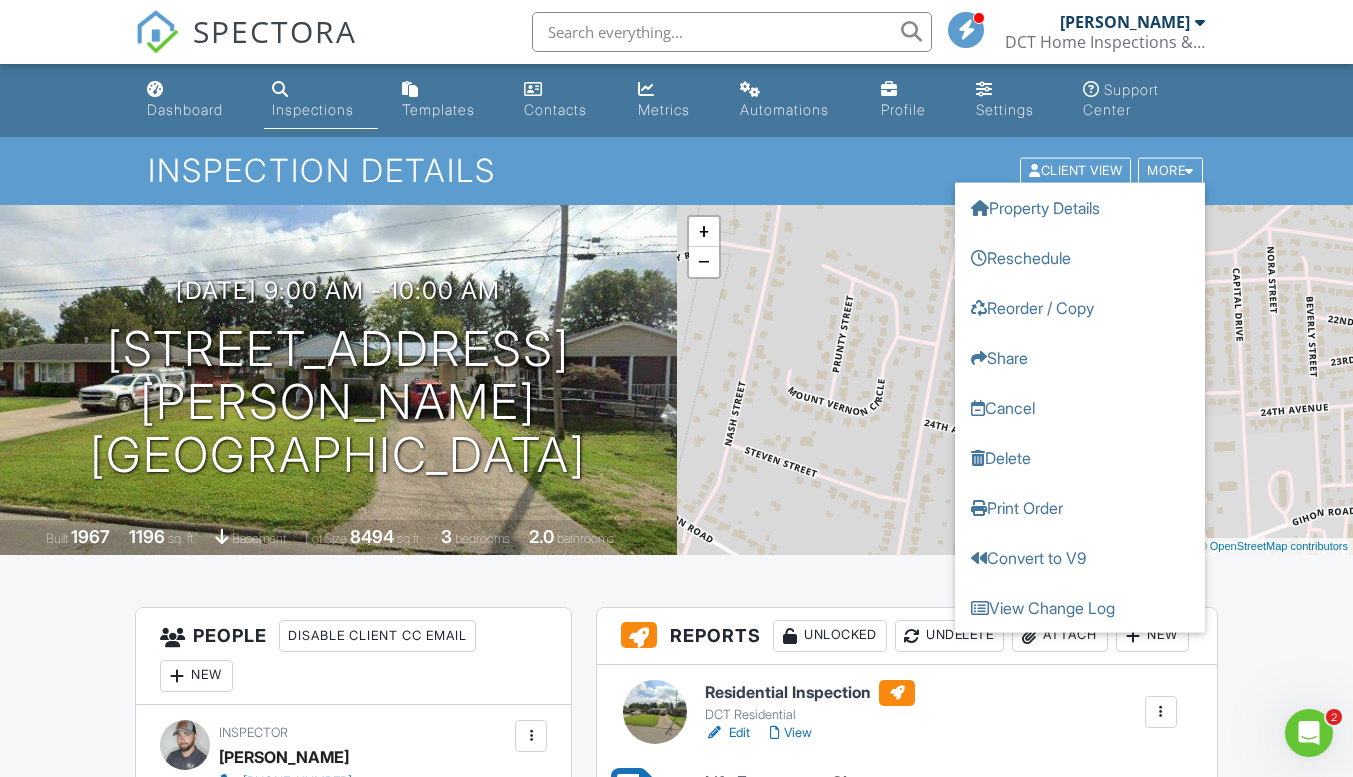 click on "Convert to V9" at bounding box center [1080, 558] 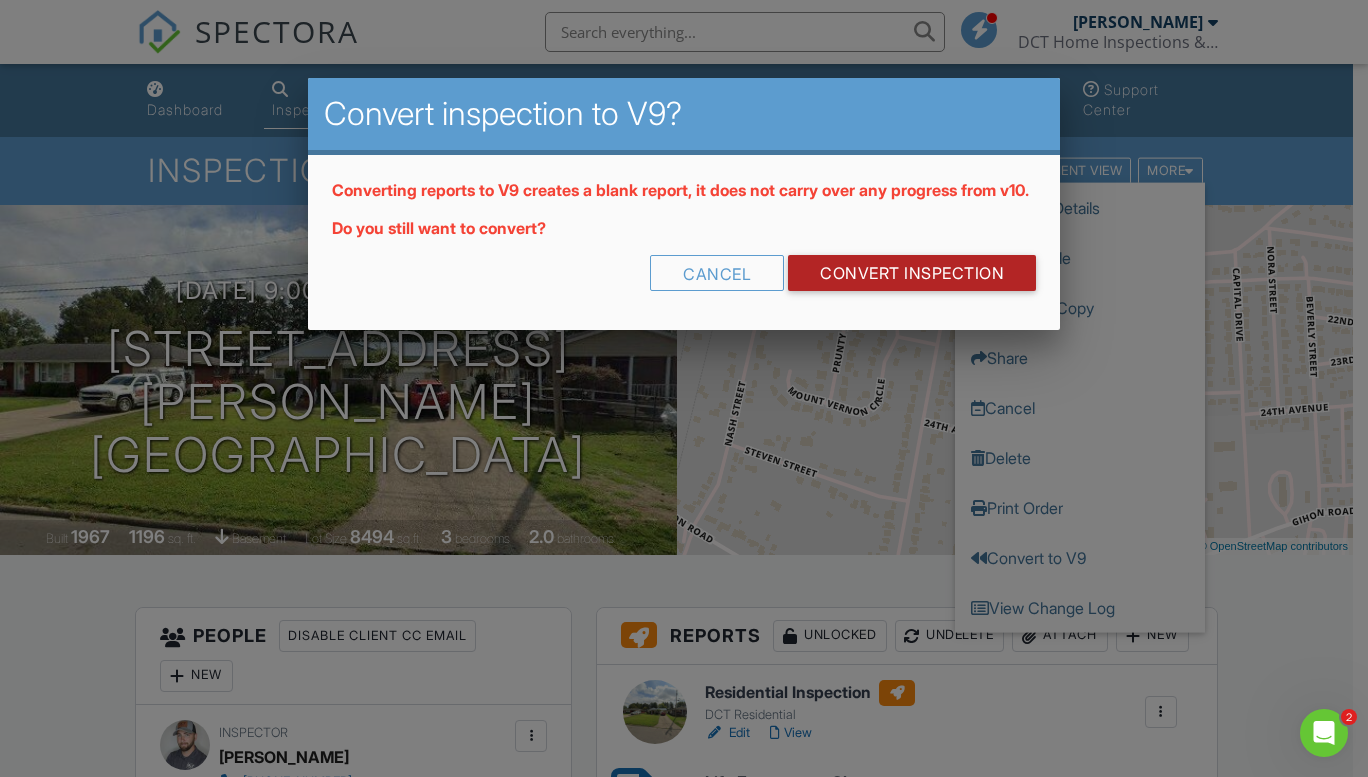 click on "CONVERT INSPECTION" at bounding box center (912, 273) 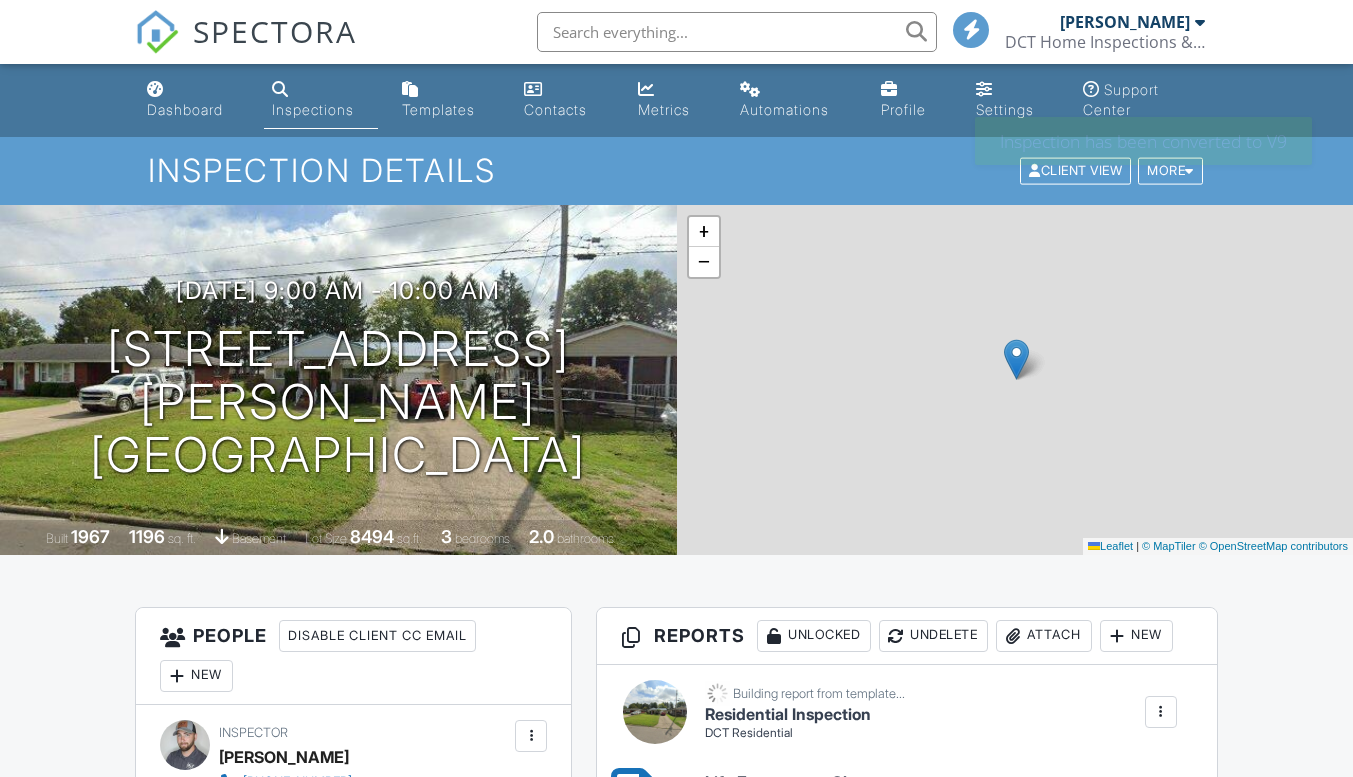 scroll, scrollTop: 0, scrollLeft: 0, axis: both 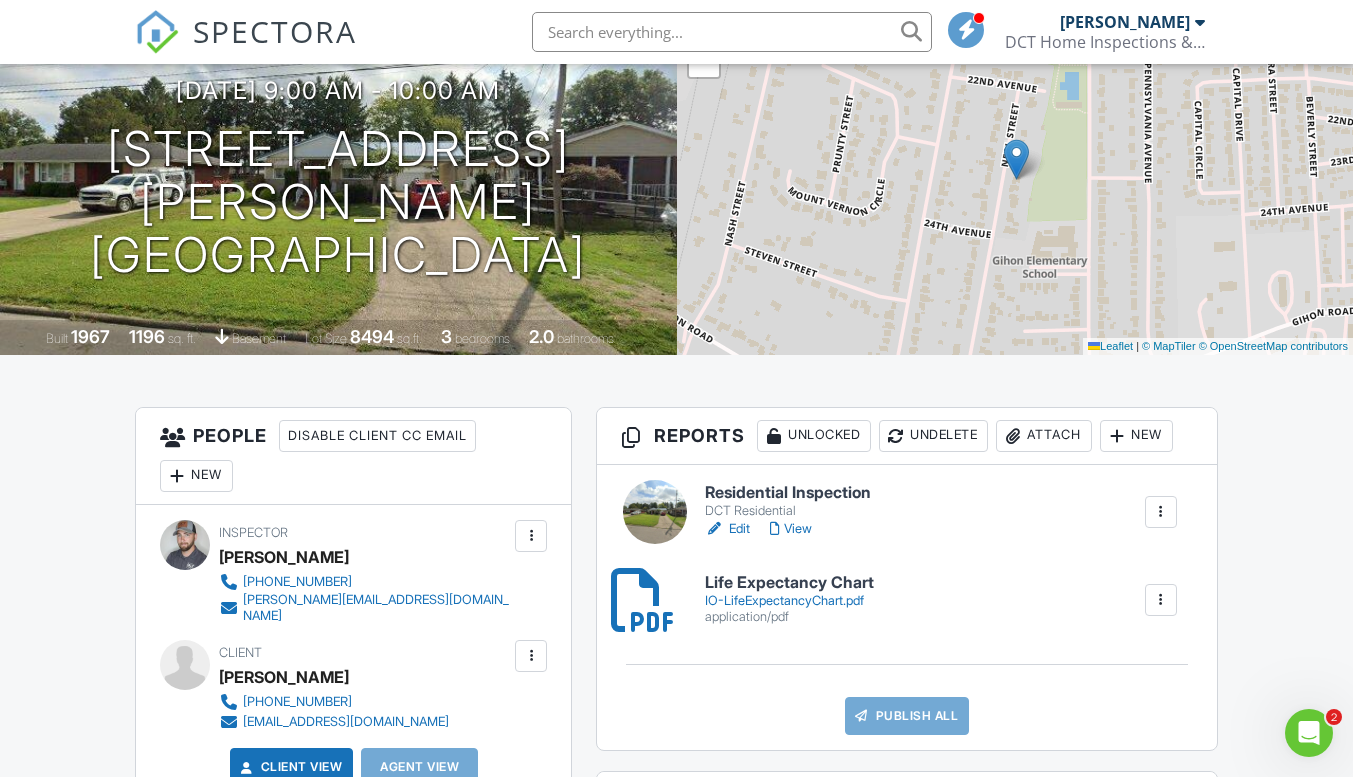 click at bounding box center [715, 529] 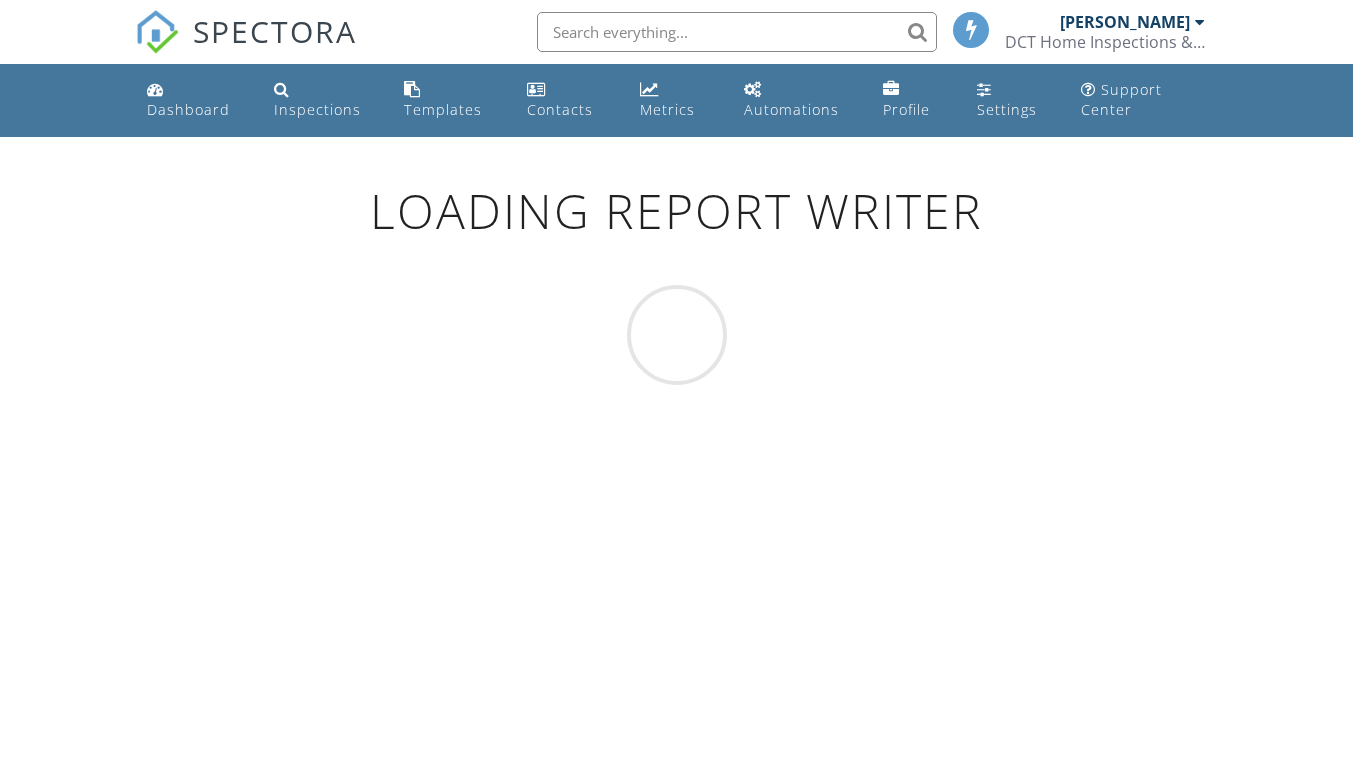 scroll, scrollTop: 0, scrollLeft: 0, axis: both 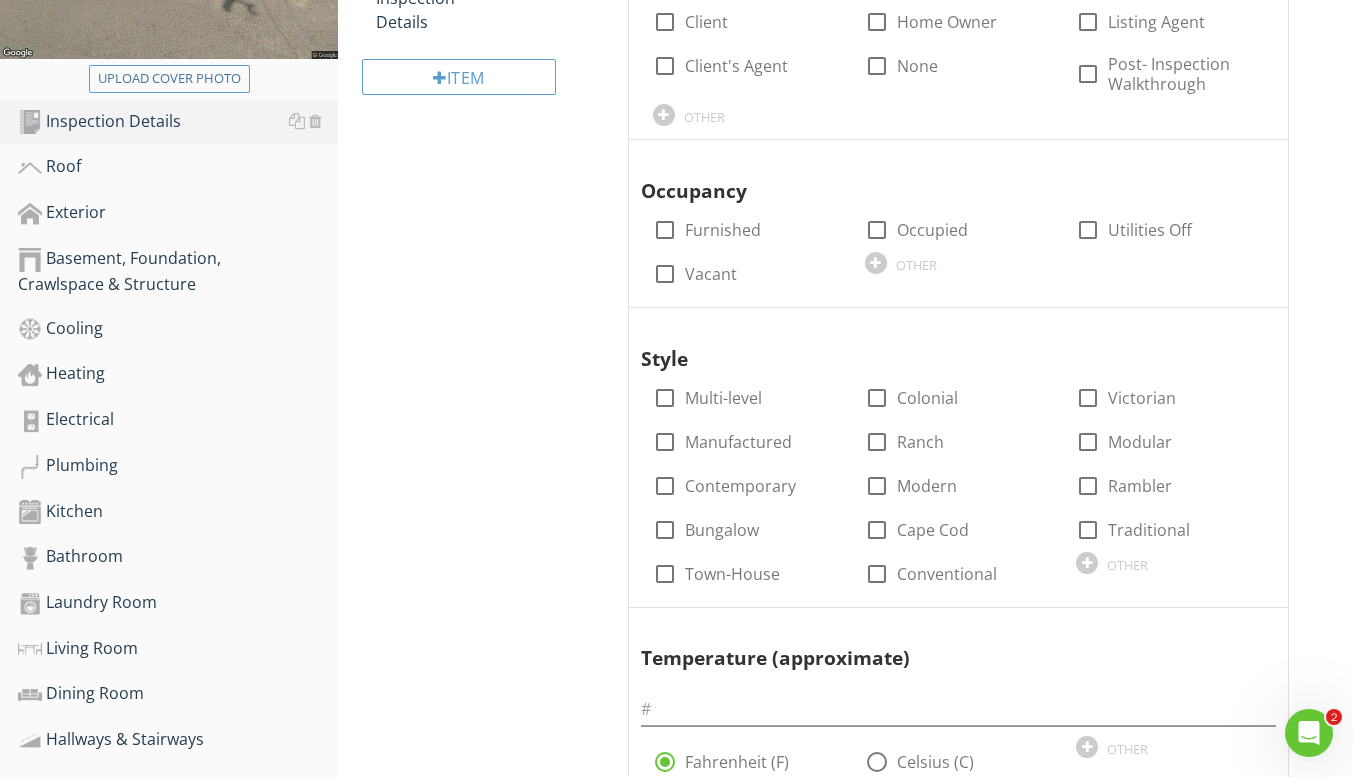 click at bounding box center (315, 166) 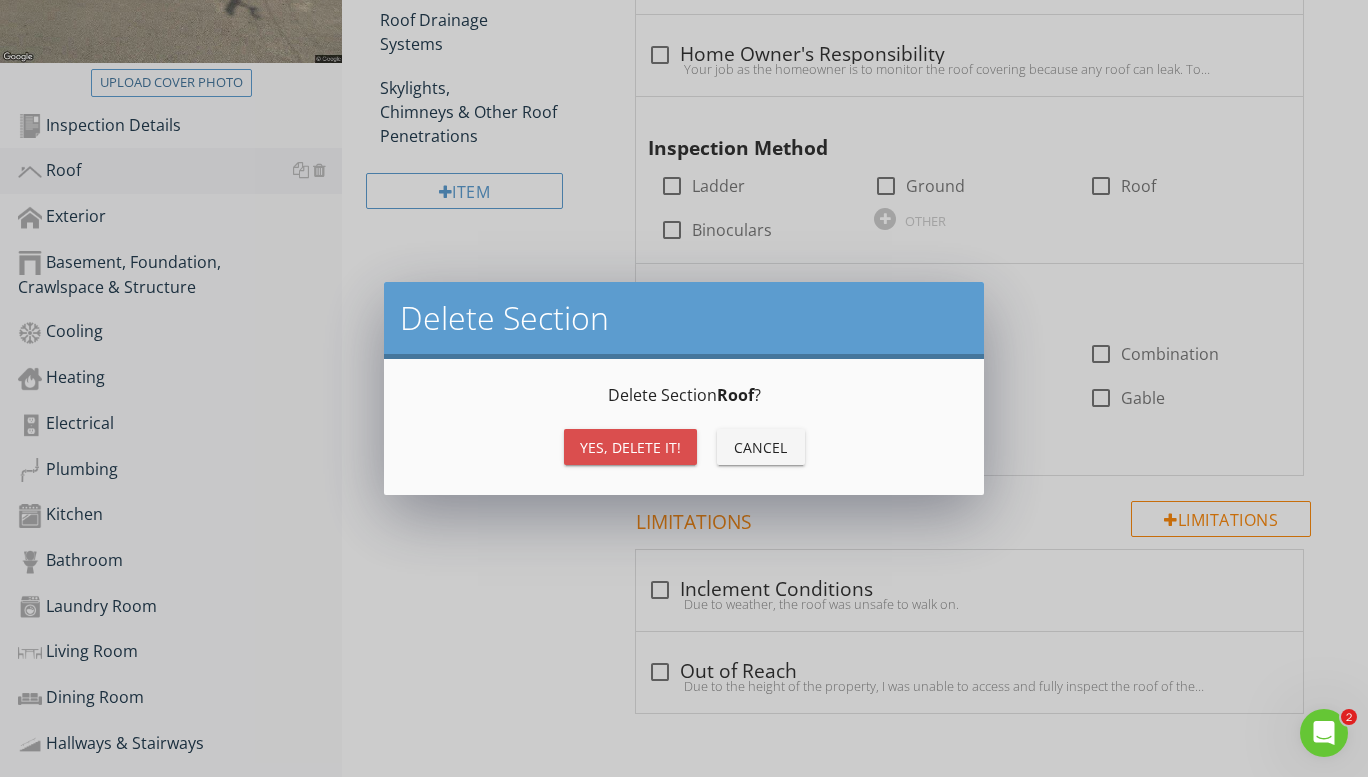 click on "Yes, Delete it!" at bounding box center (630, 447) 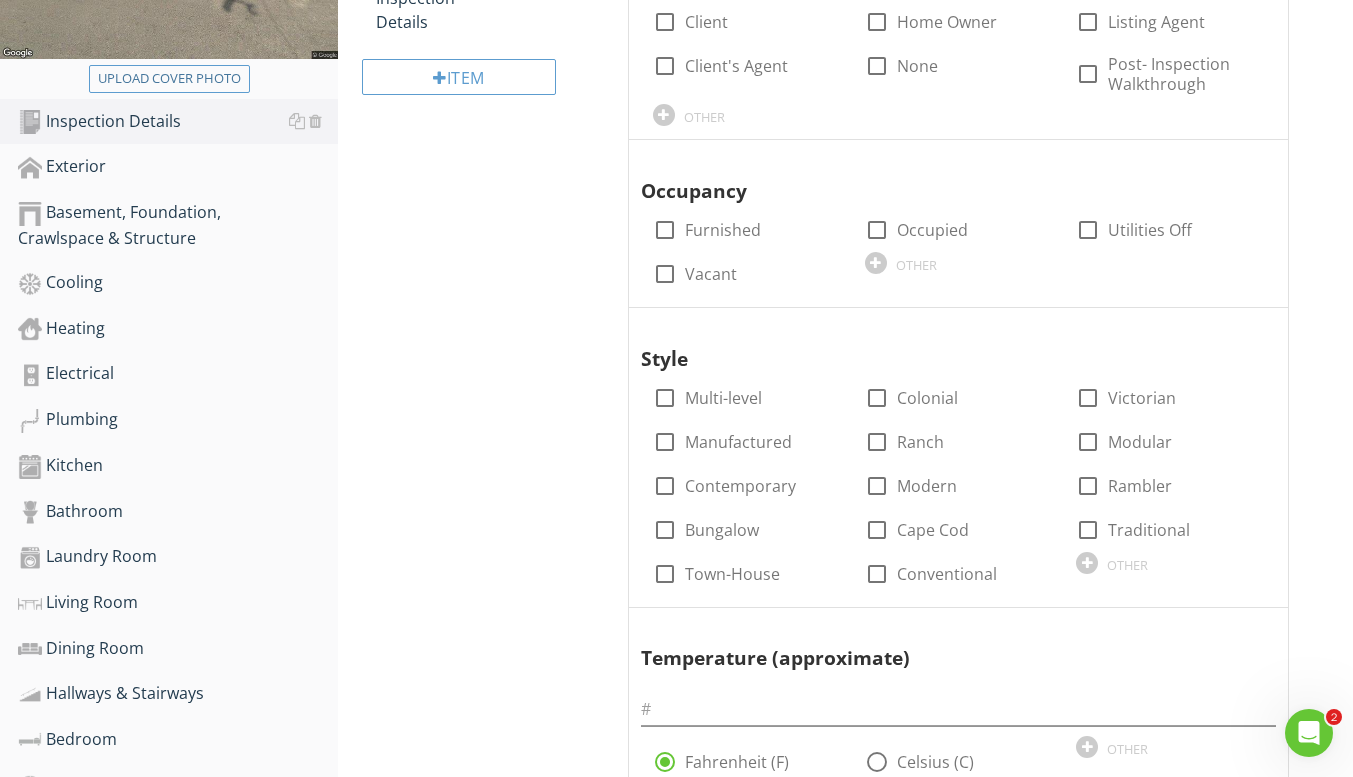click at bounding box center [315, 166] 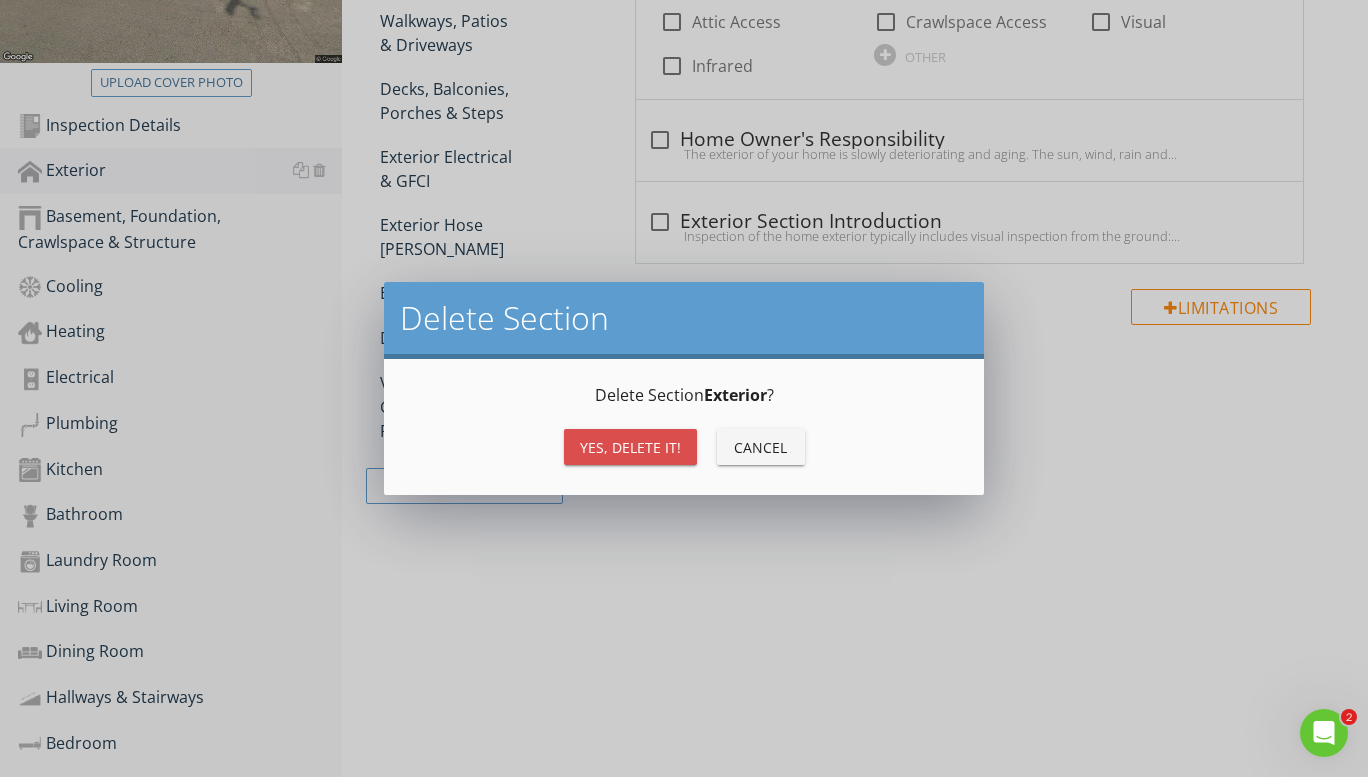 click on "Yes, Delete it!" at bounding box center (630, 447) 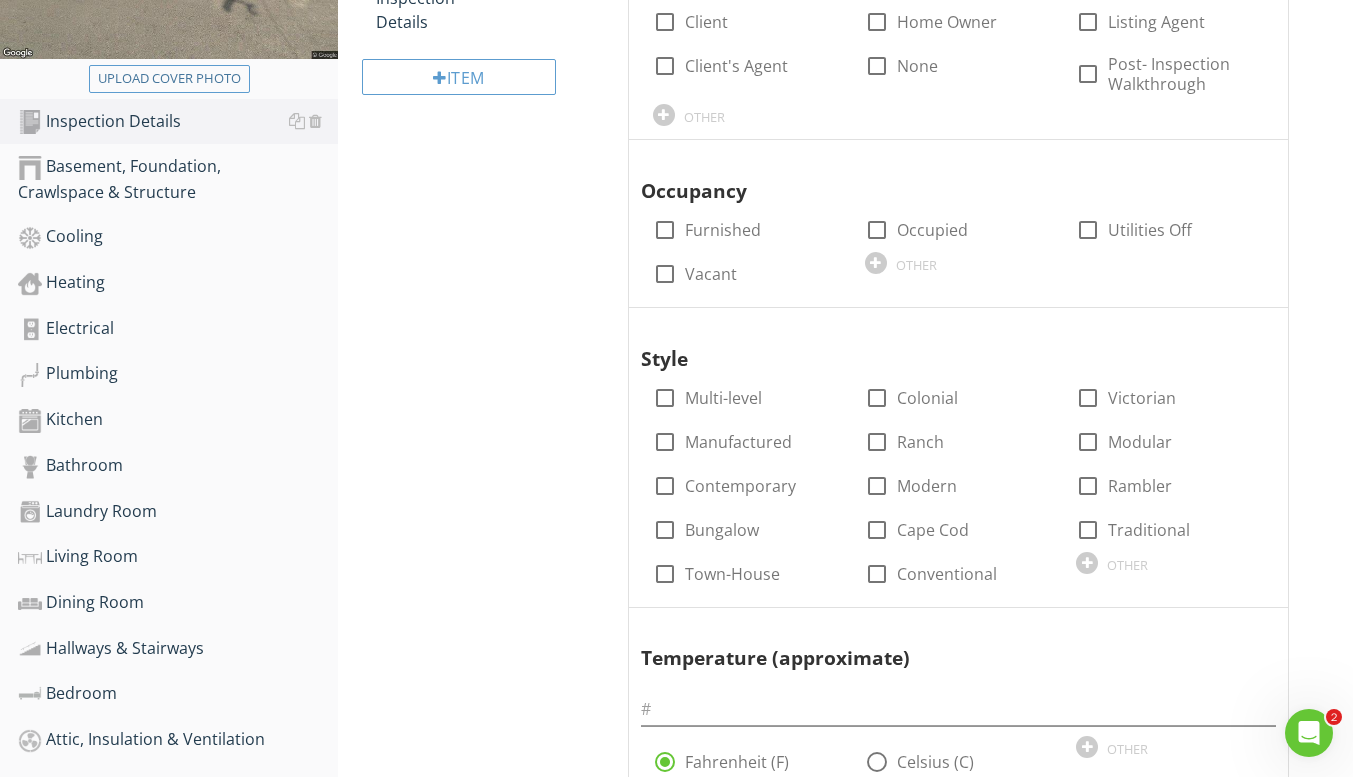 click at bounding box center (315, 236) 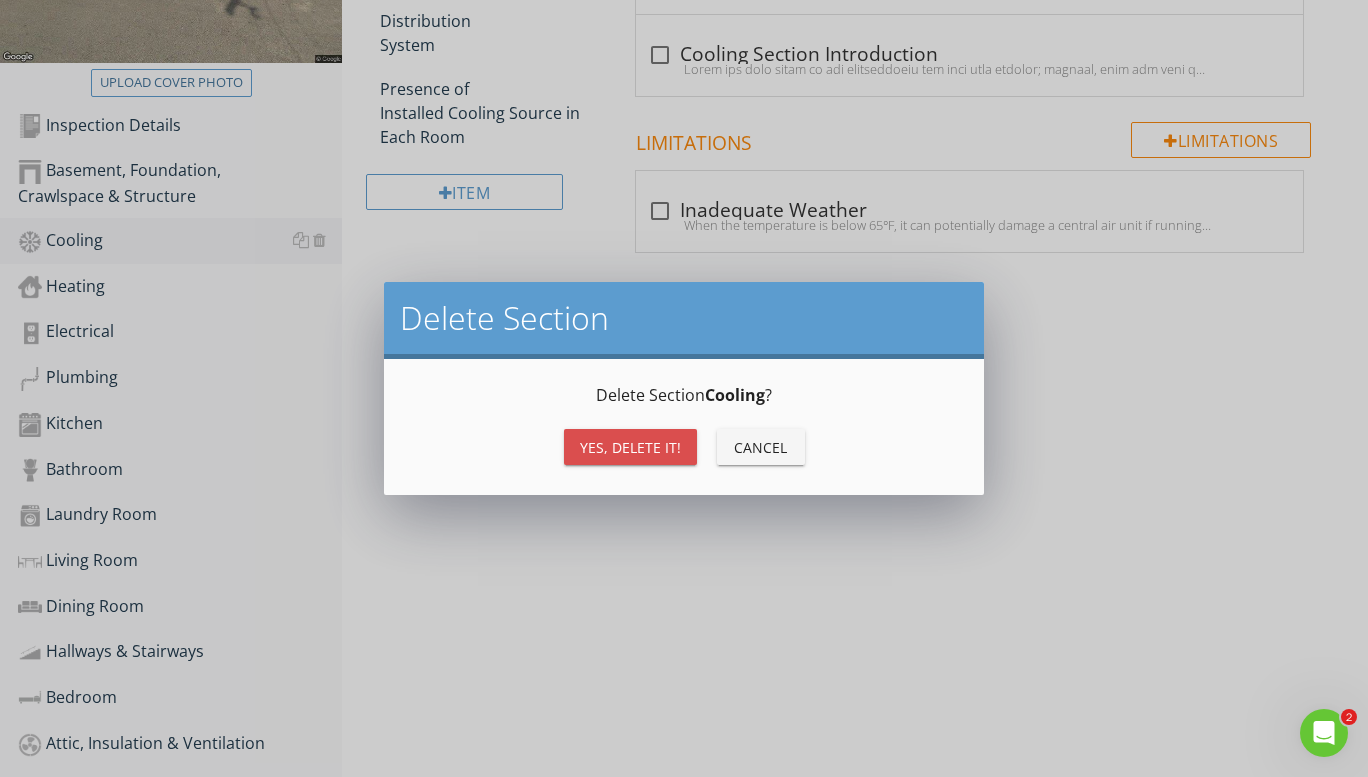 click on "Yes, Delete it!" at bounding box center (630, 447) 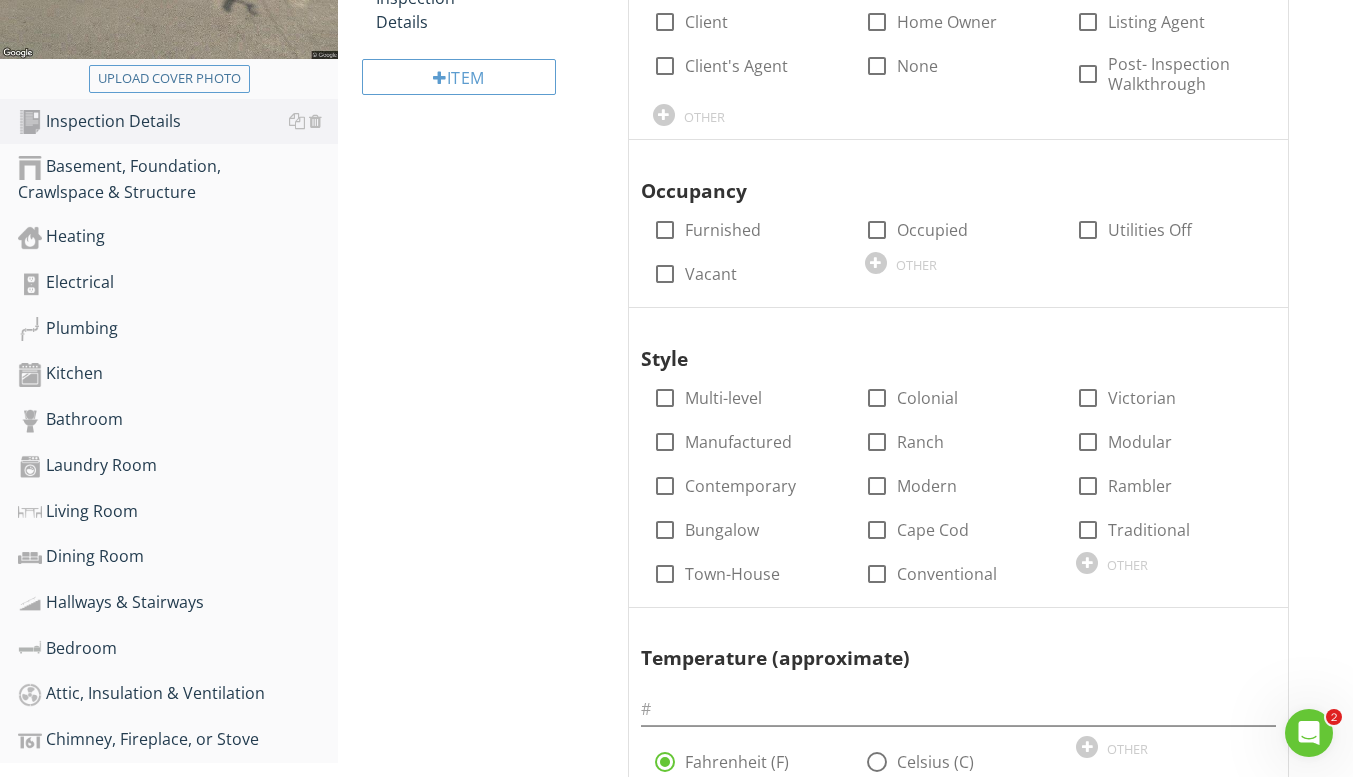 click at bounding box center [315, 236] 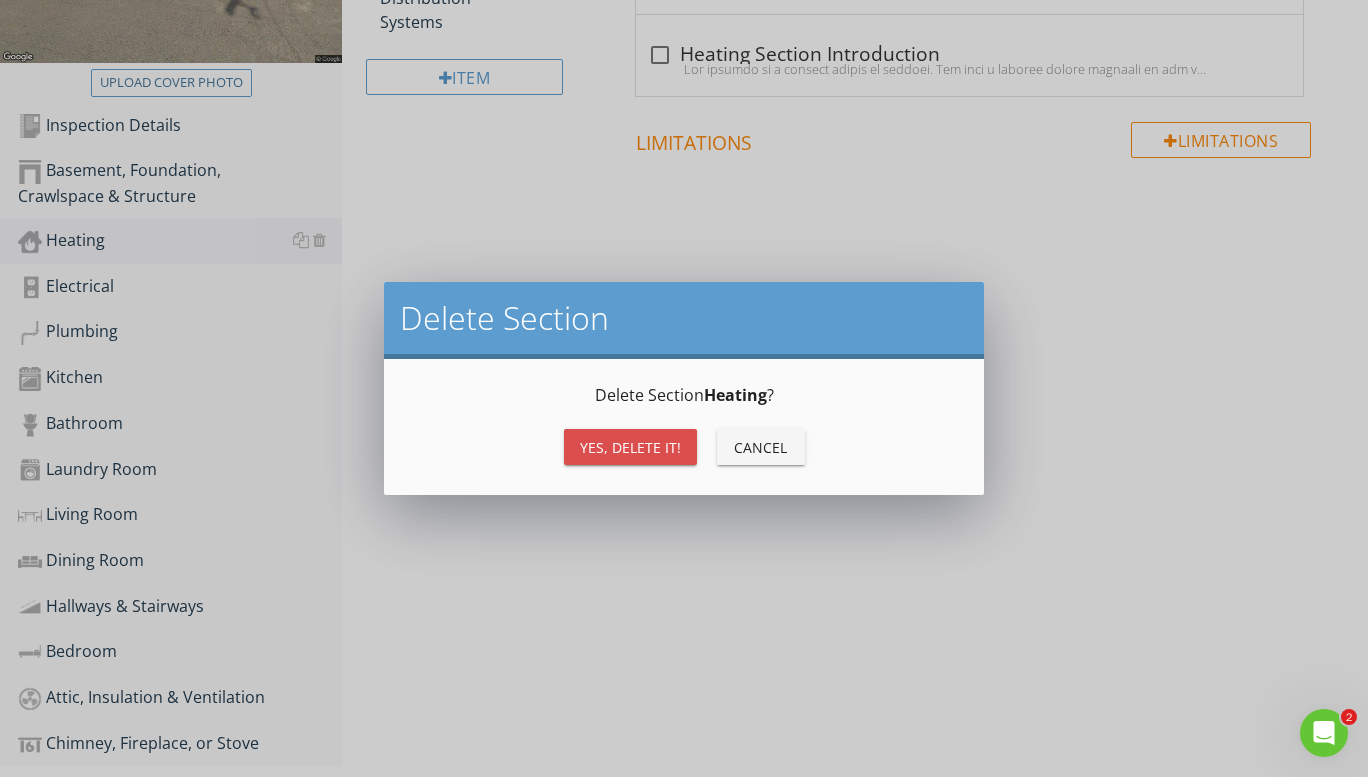 click on "Yes, Delete it!" at bounding box center (630, 447) 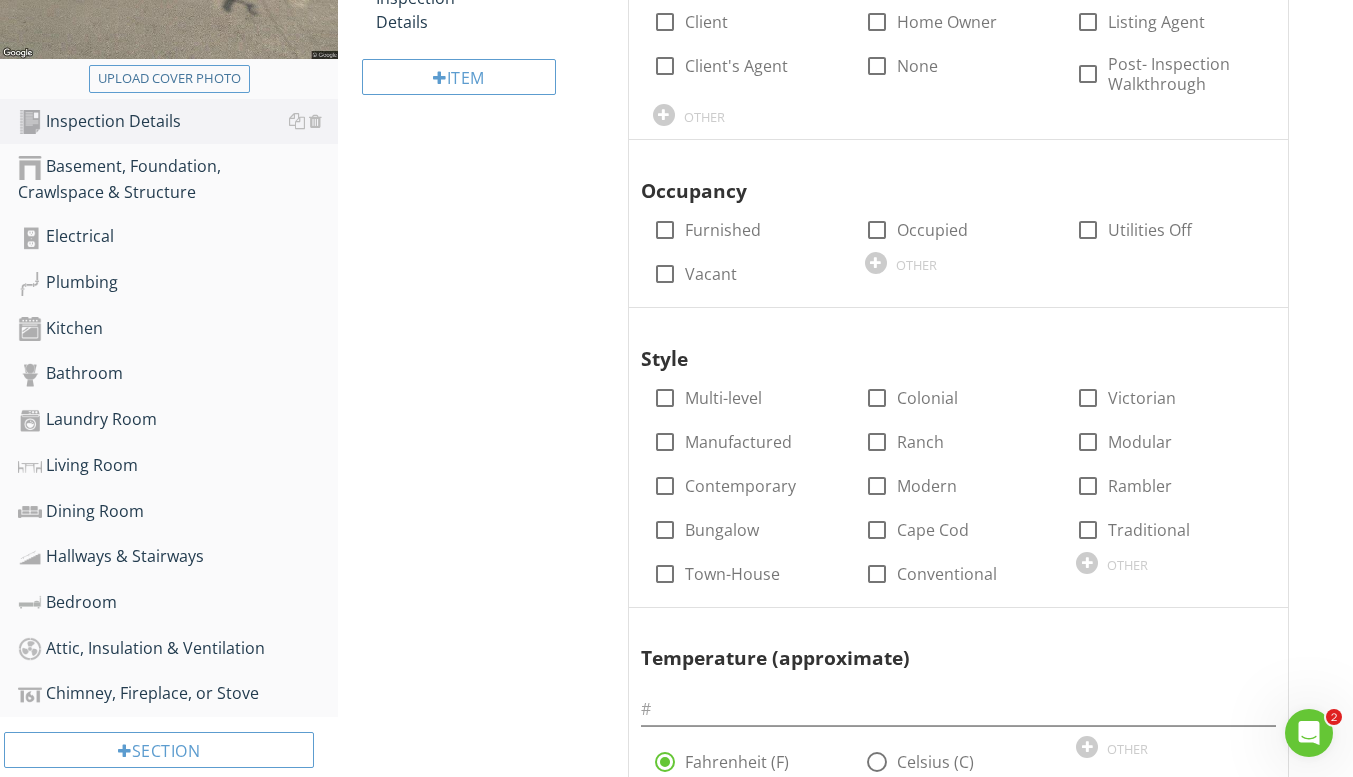 click at bounding box center (315, 236) 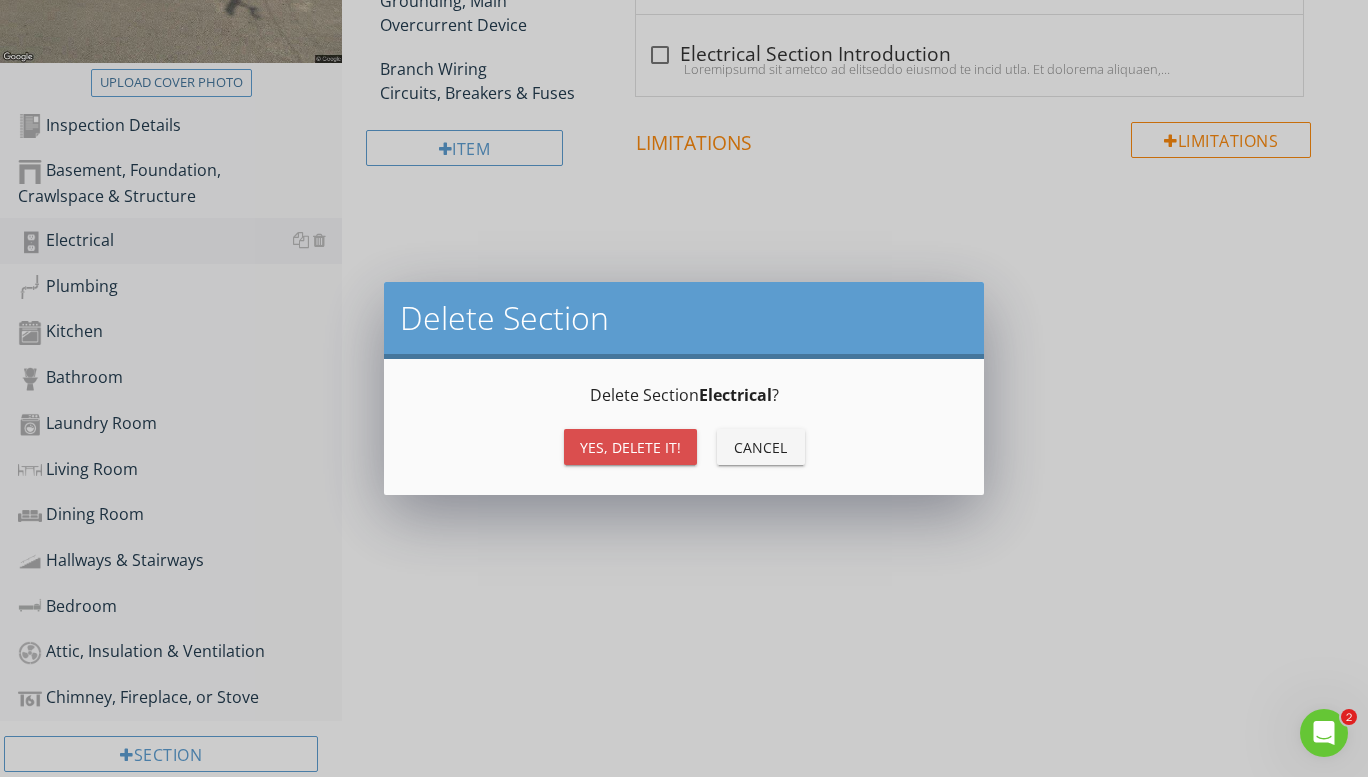 click on "Yes, Delete it!" at bounding box center (630, 447) 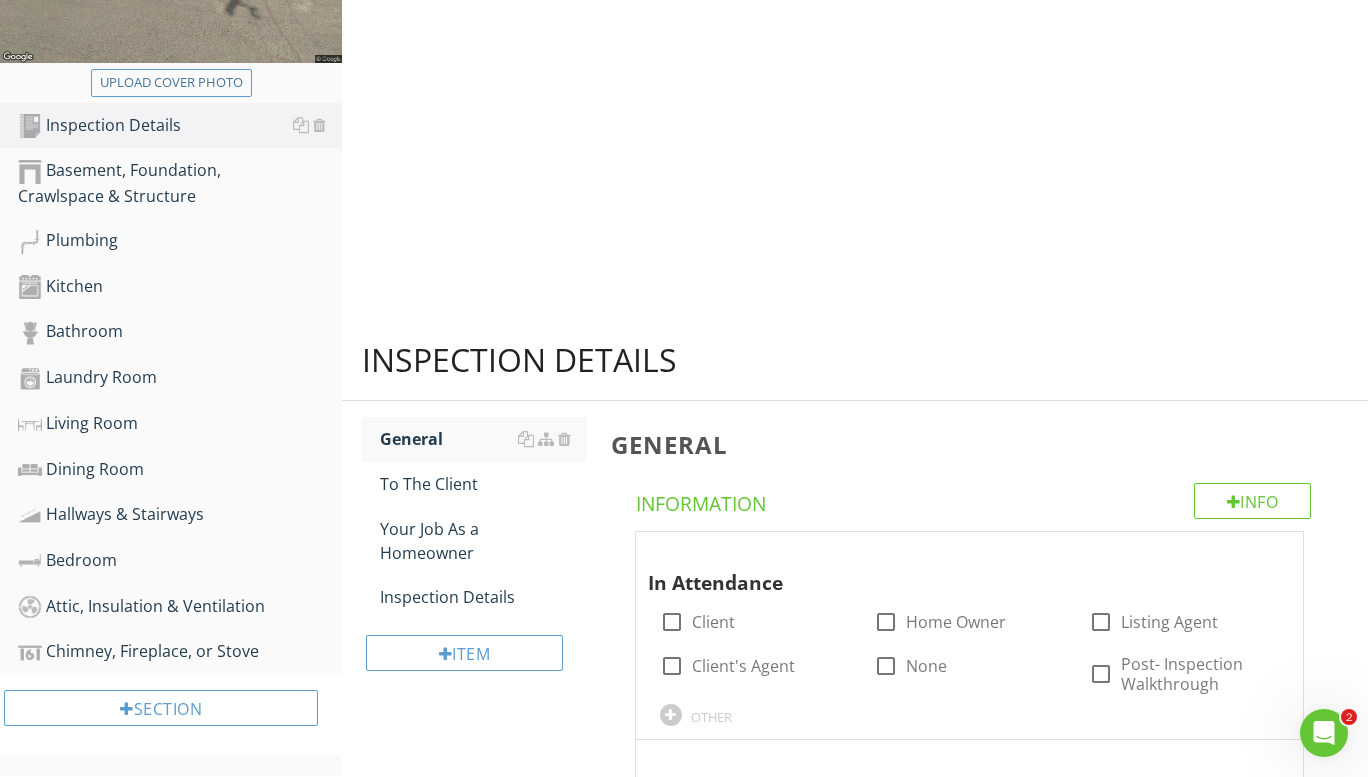 scroll, scrollTop: 495, scrollLeft: 0, axis: vertical 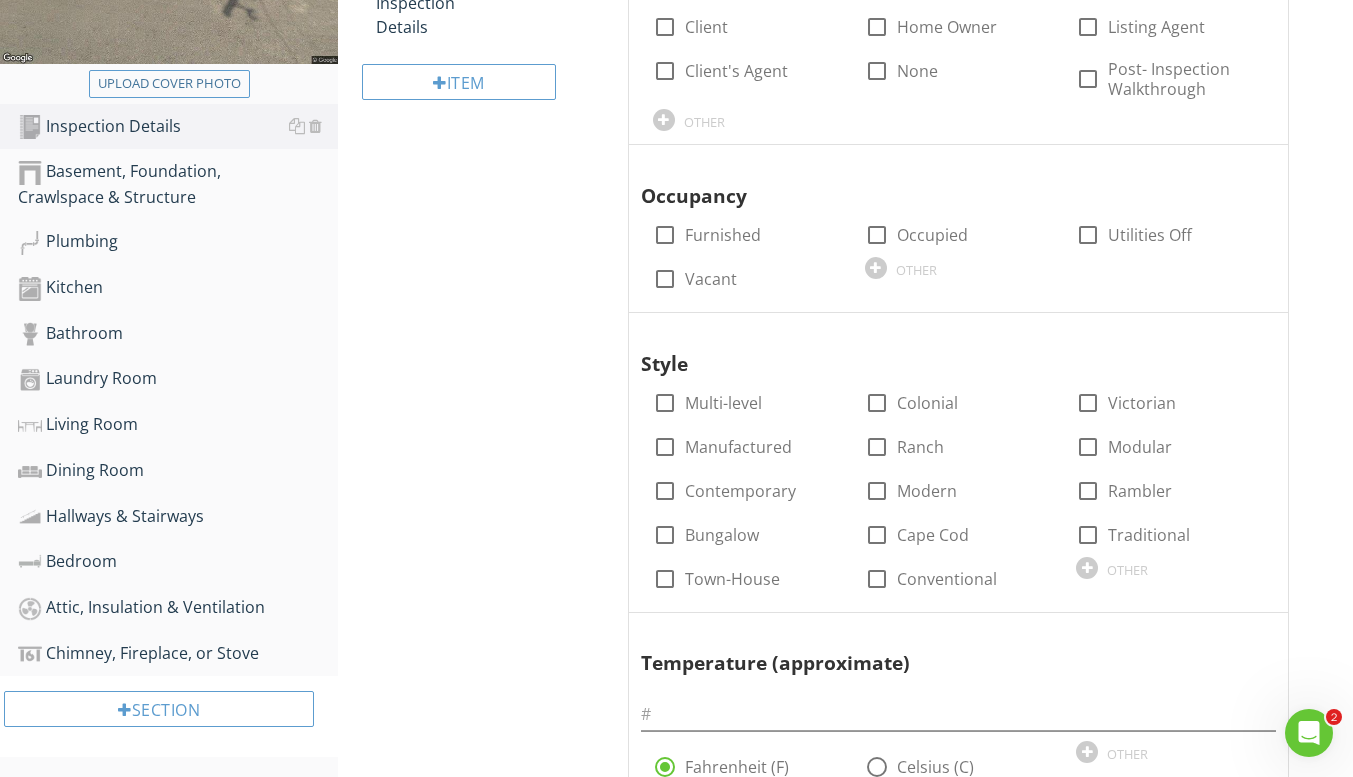 click at bounding box center (315, 241) 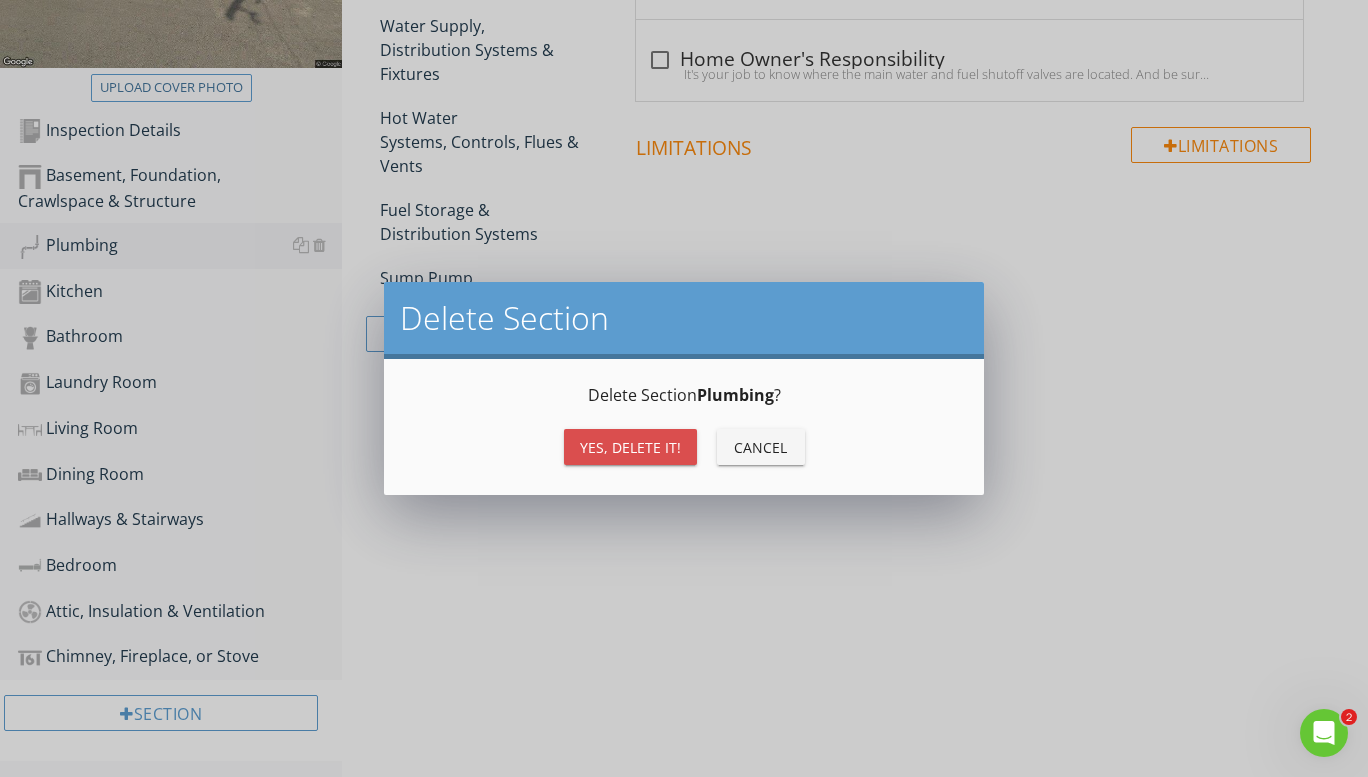 click on "Yes, Delete it!" at bounding box center (630, 447) 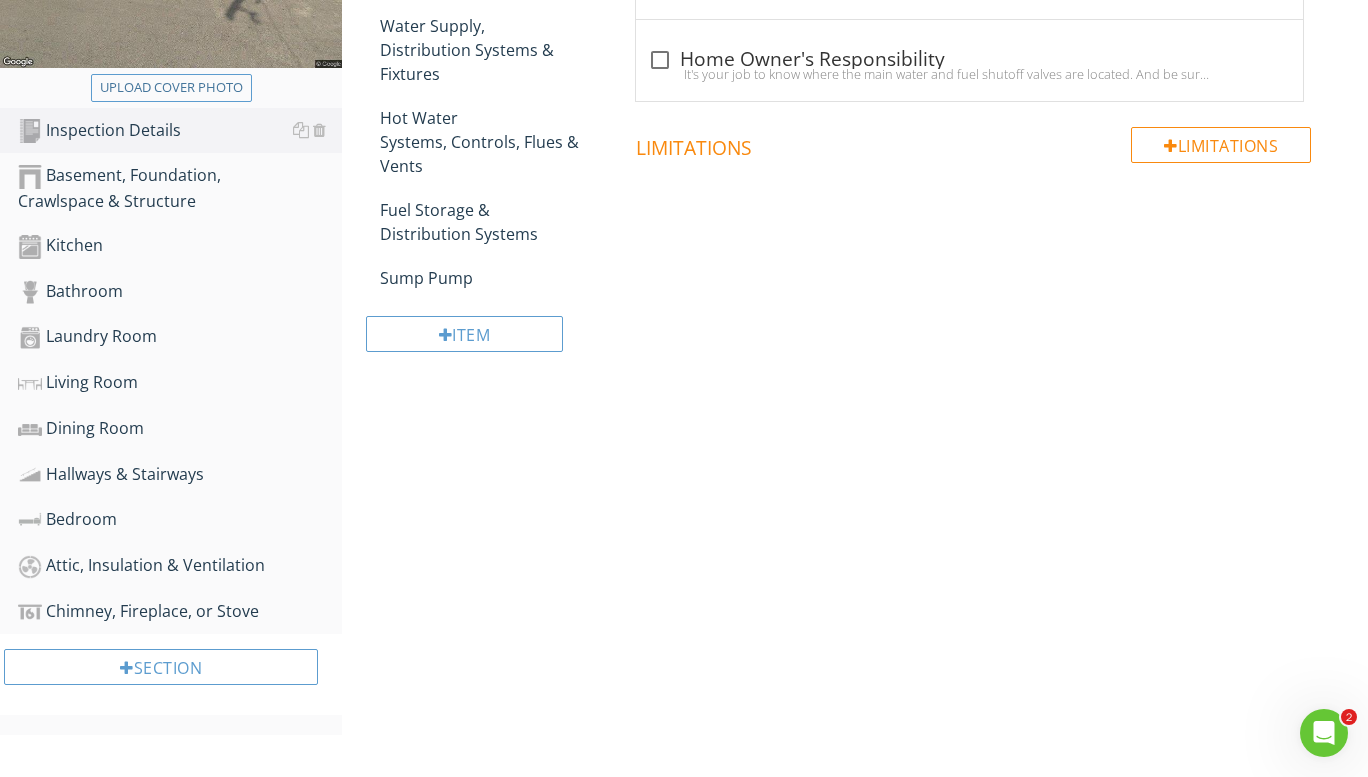 scroll, scrollTop: 449, scrollLeft: 0, axis: vertical 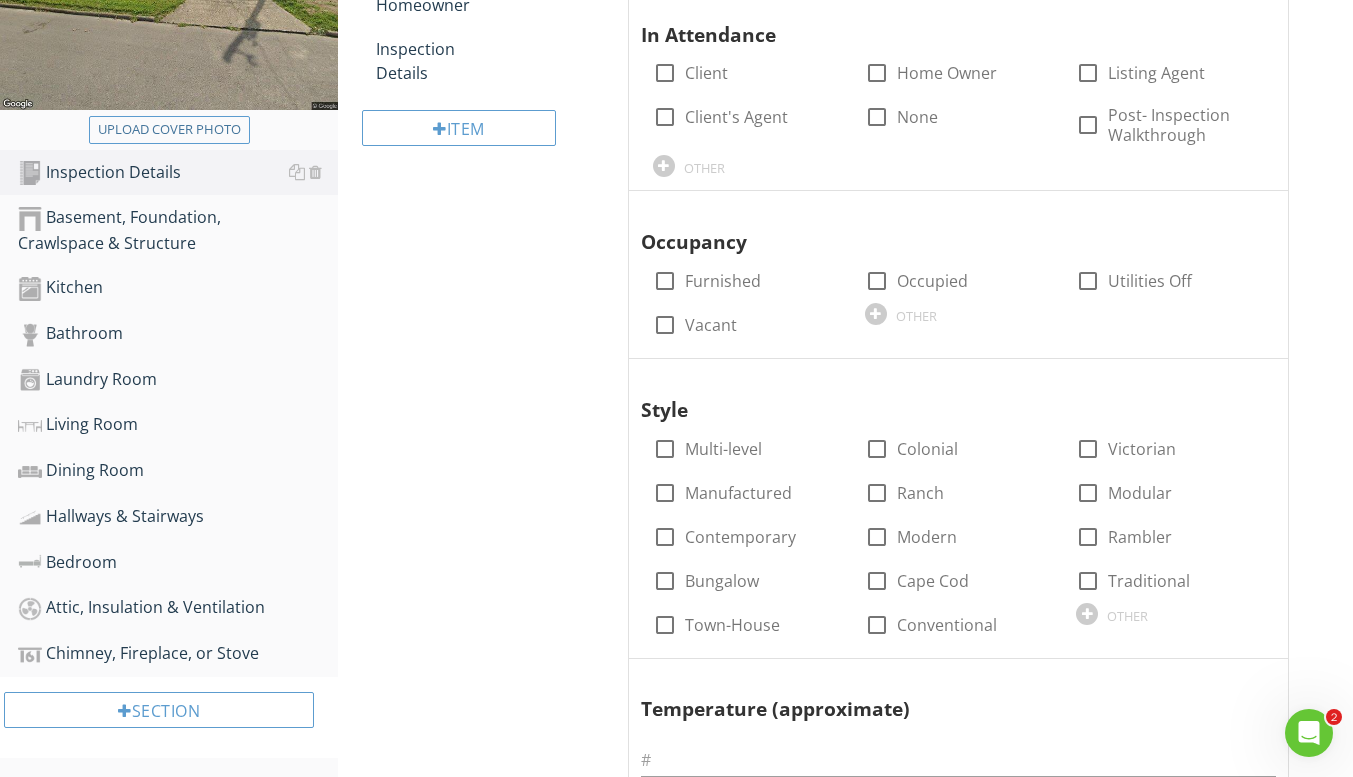 click at bounding box center (315, 287) 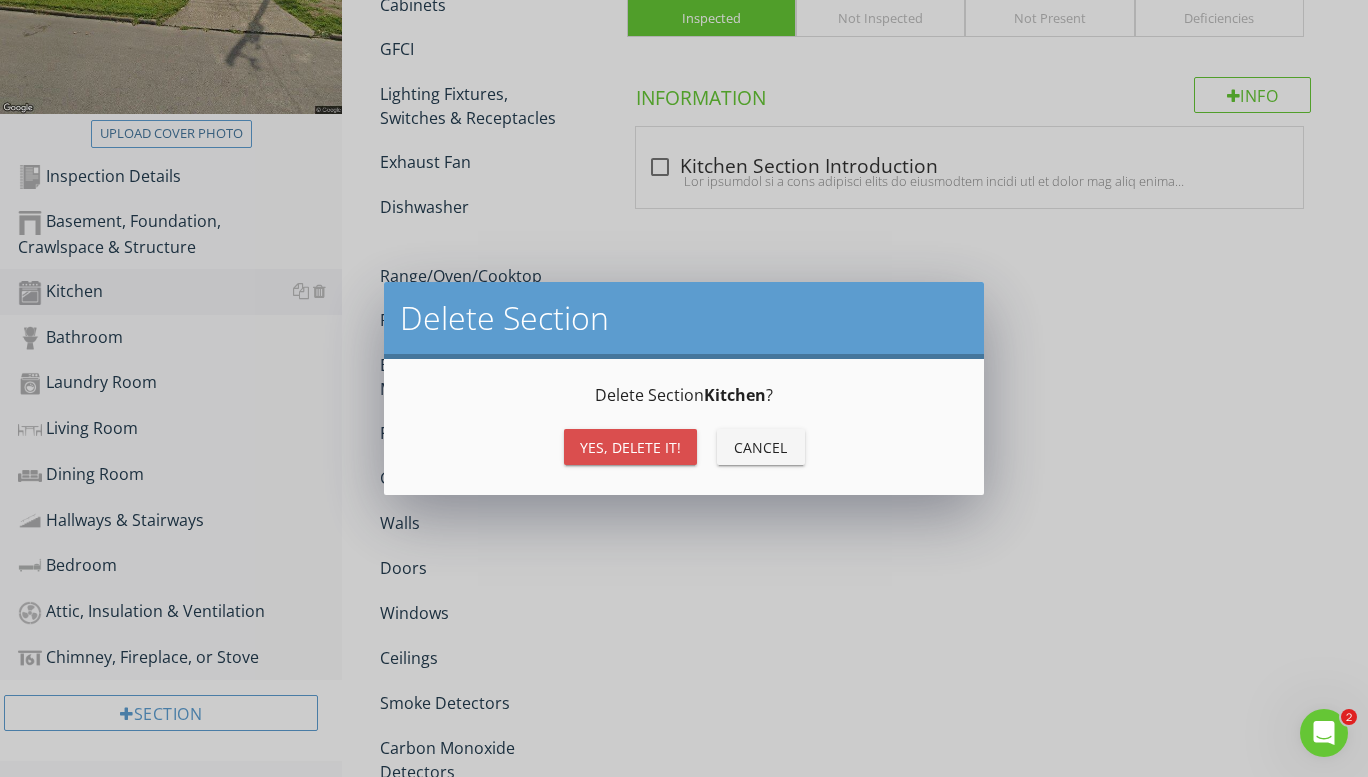click on "Yes, Delete it!" at bounding box center (630, 447) 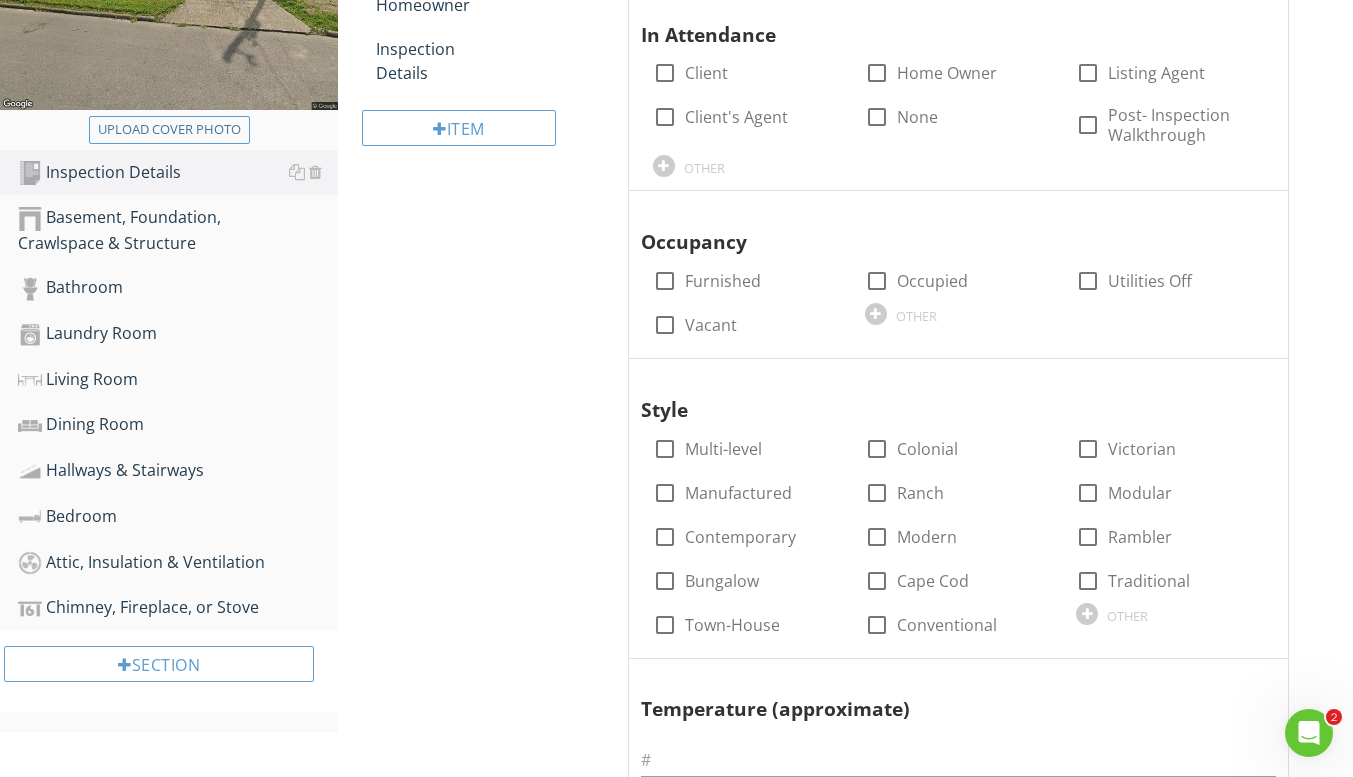 click at bounding box center (315, 287) 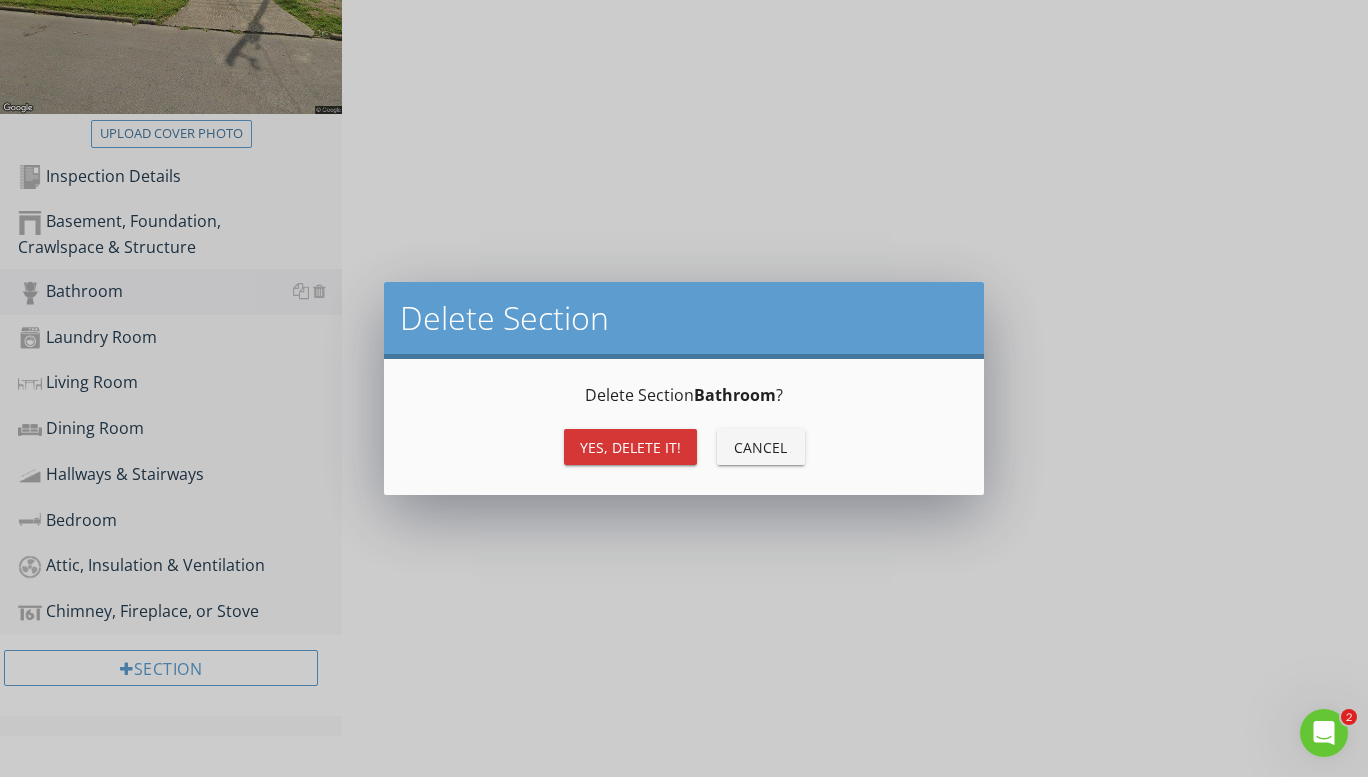 scroll, scrollTop: 407, scrollLeft: 0, axis: vertical 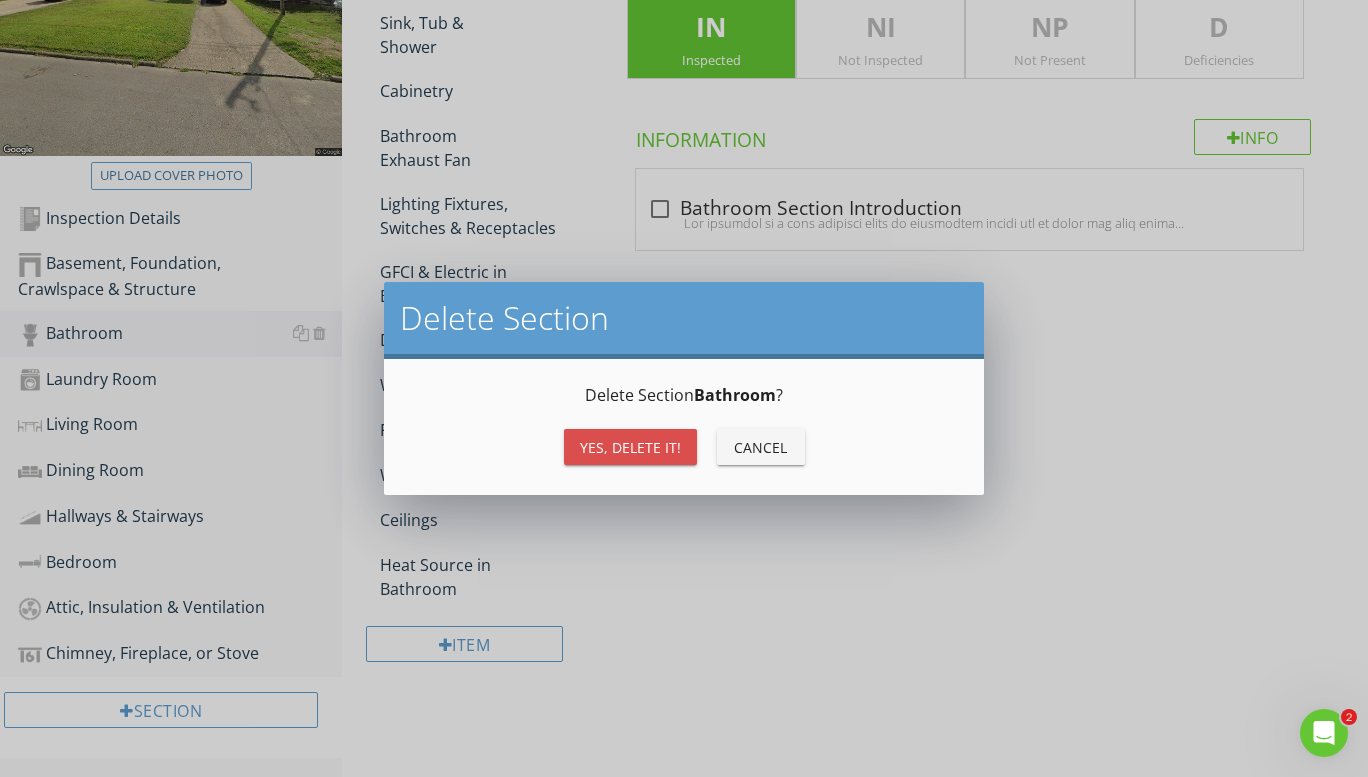 click on "Yes, Delete it!" at bounding box center (630, 447) 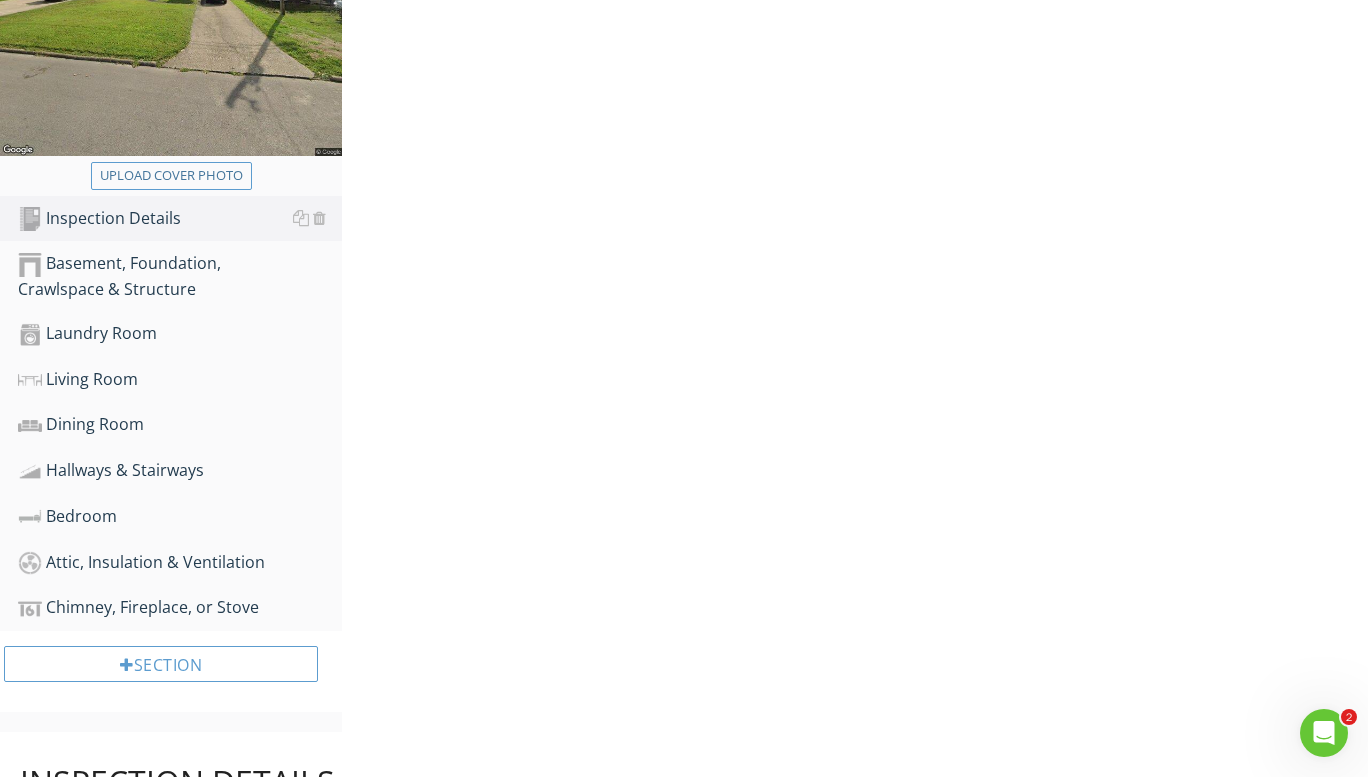 scroll, scrollTop: 371, scrollLeft: 0, axis: vertical 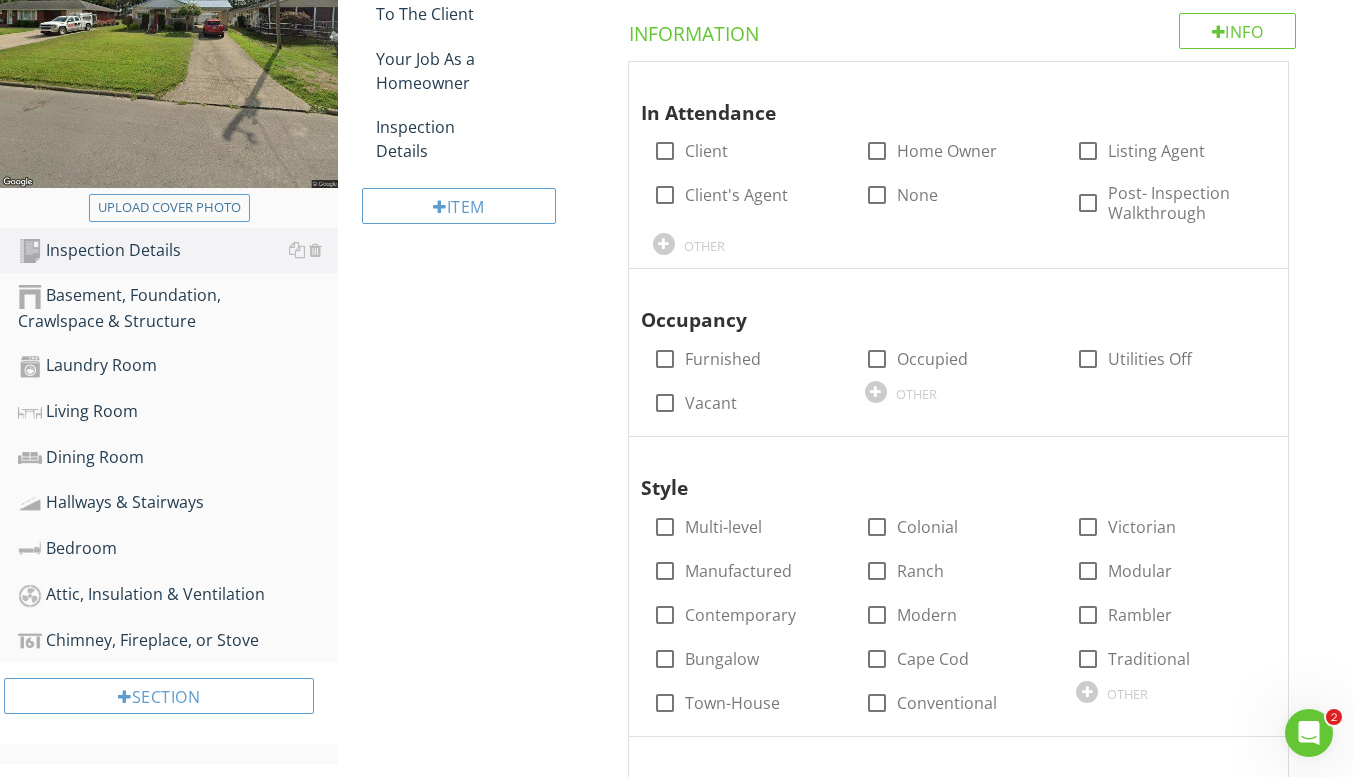 click at bounding box center (315, 365) 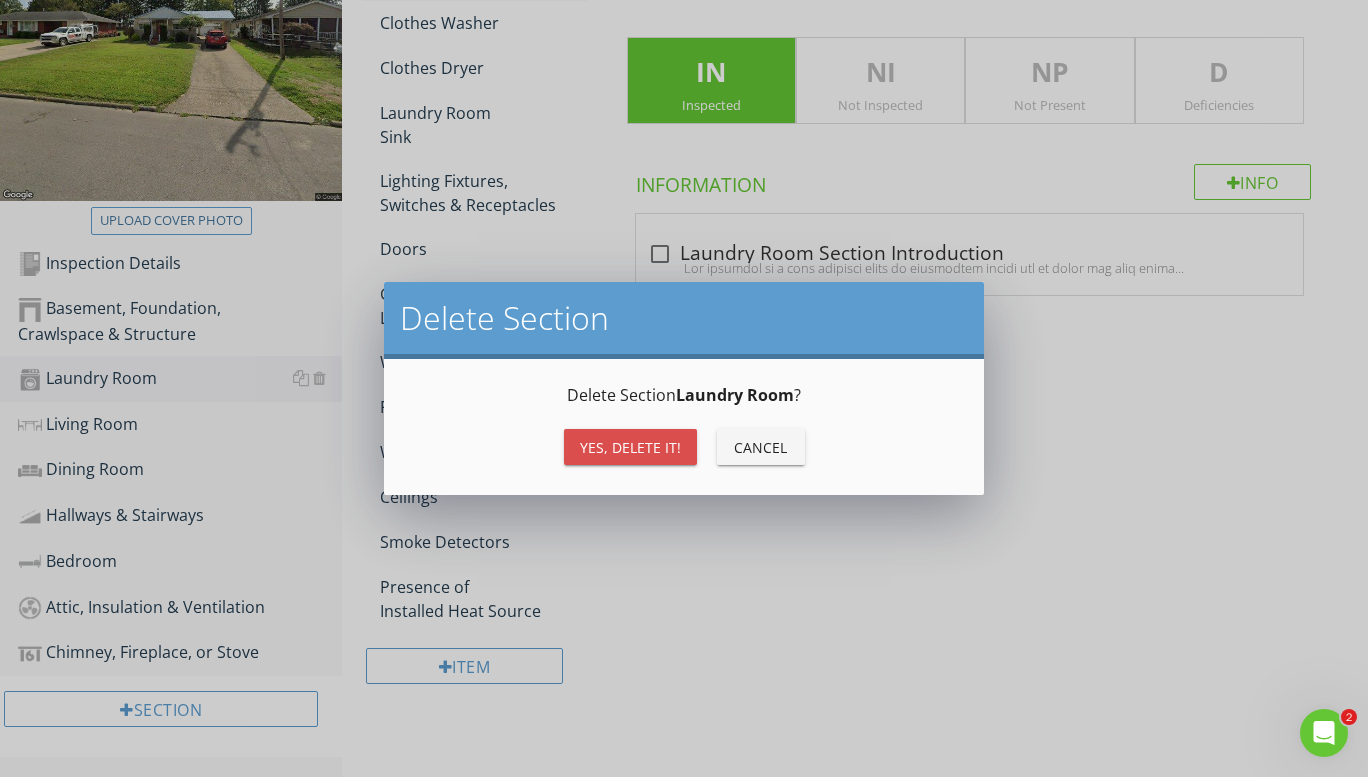 click on "Yes, Delete it!" at bounding box center (630, 447) 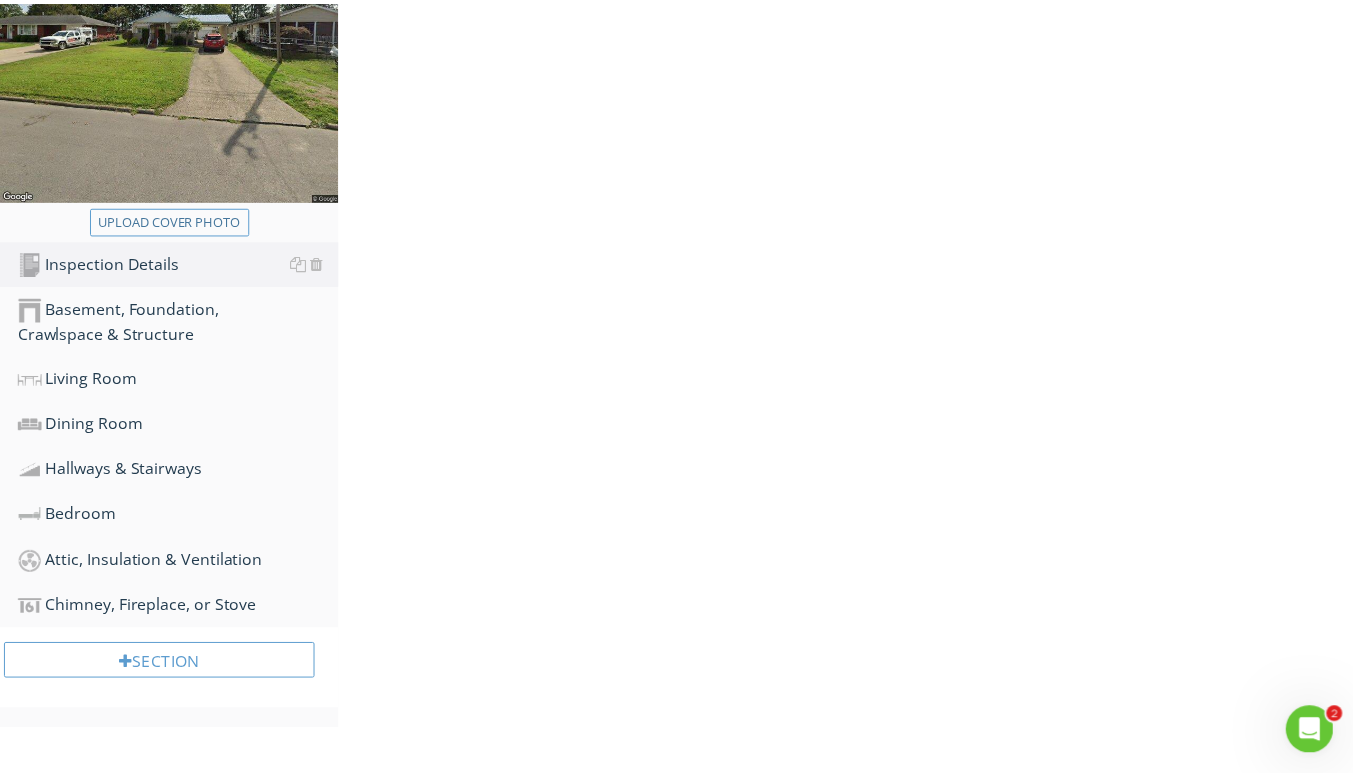 scroll, scrollTop: 348, scrollLeft: 0, axis: vertical 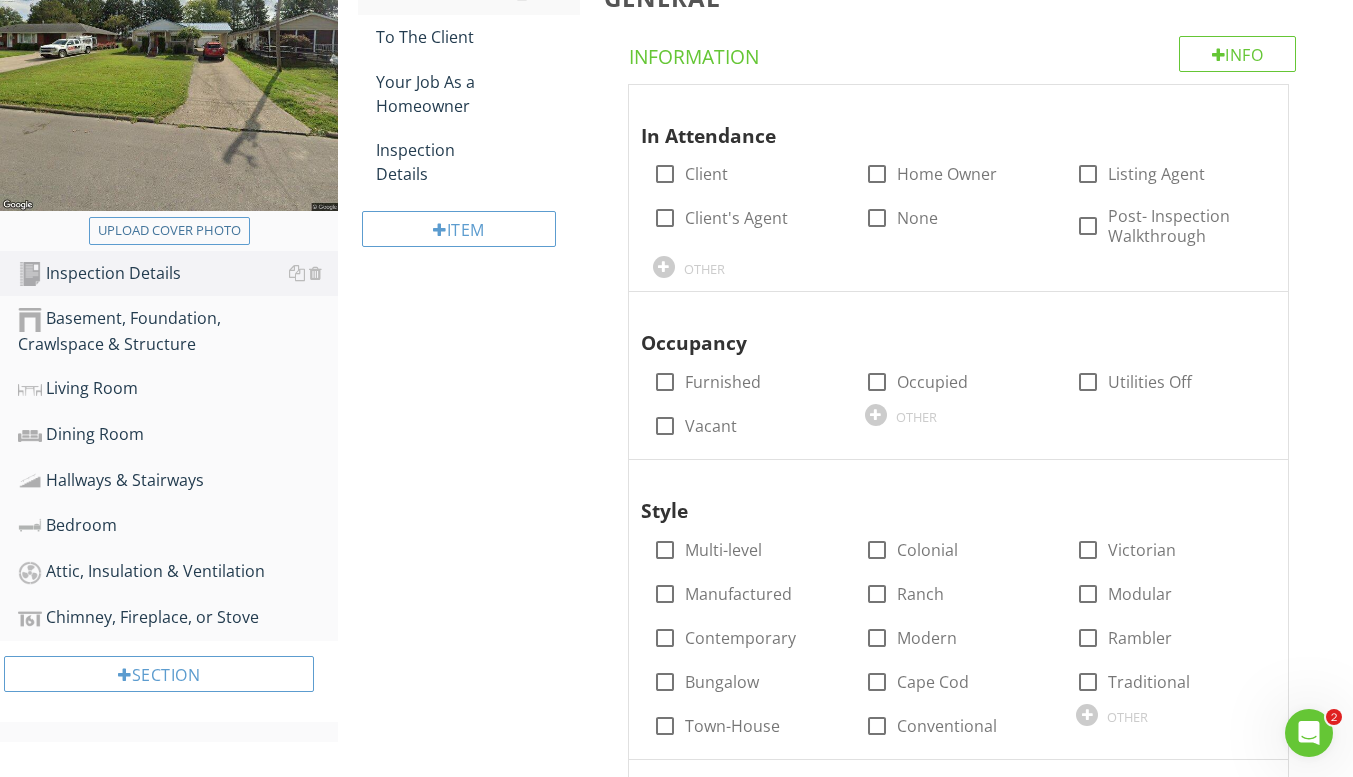 click at bounding box center [305, 388] 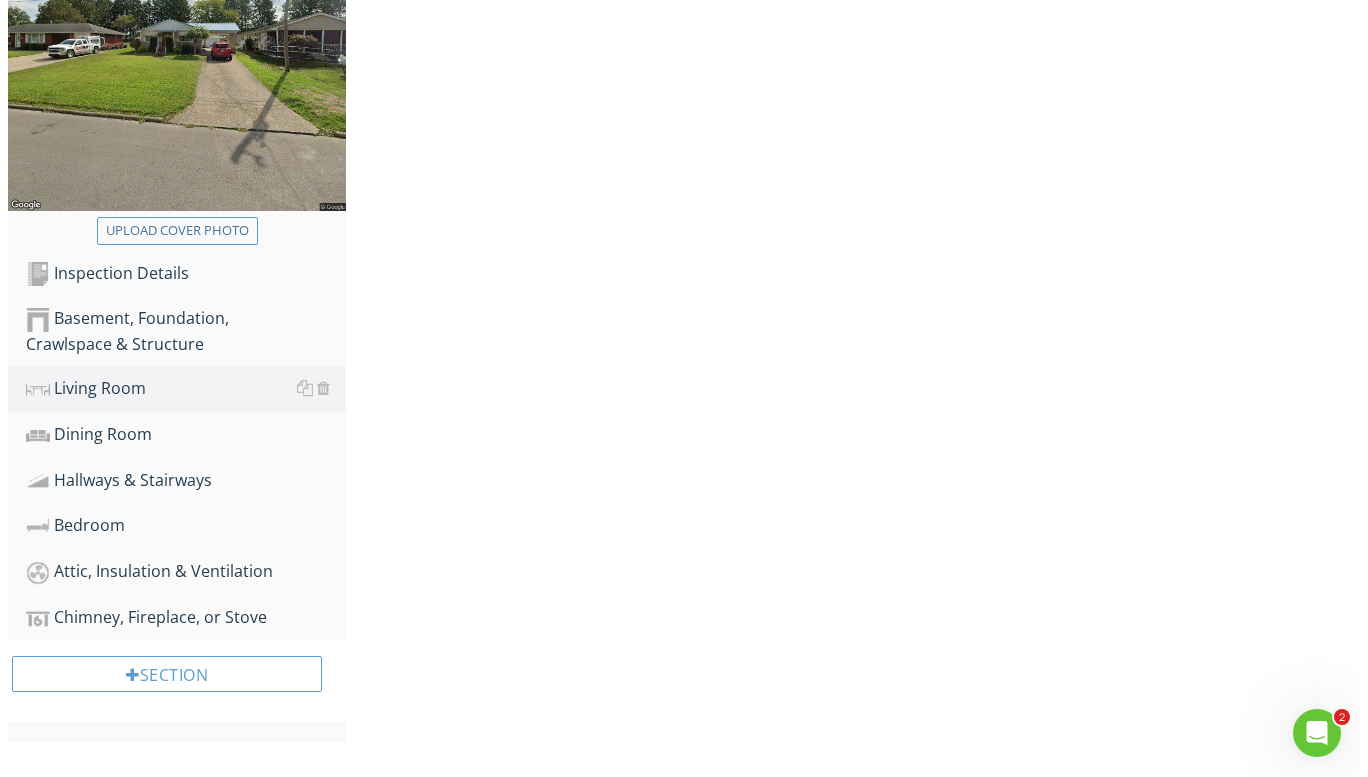 scroll, scrollTop: 312, scrollLeft: 0, axis: vertical 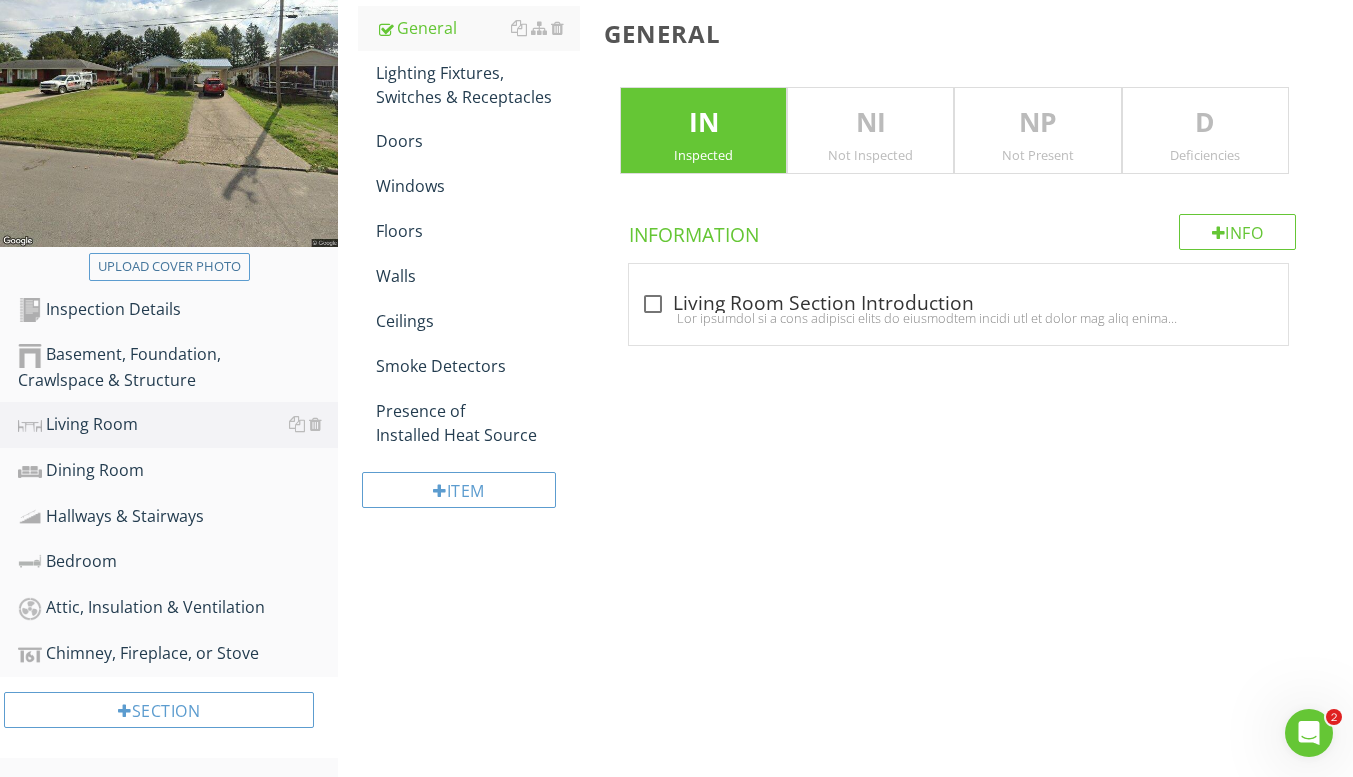 click at bounding box center (315, 424) 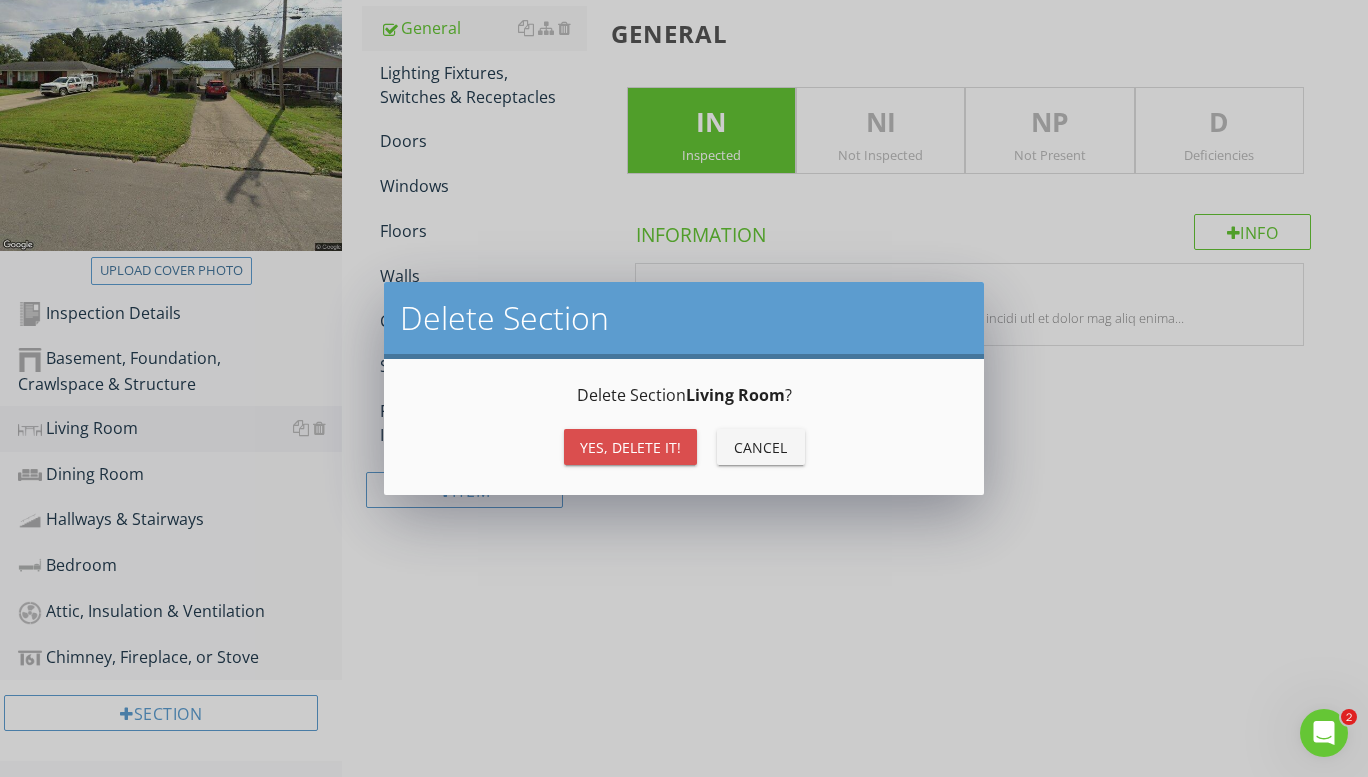 click on "Yes, Delete it!" at bounding box center (630, 447) 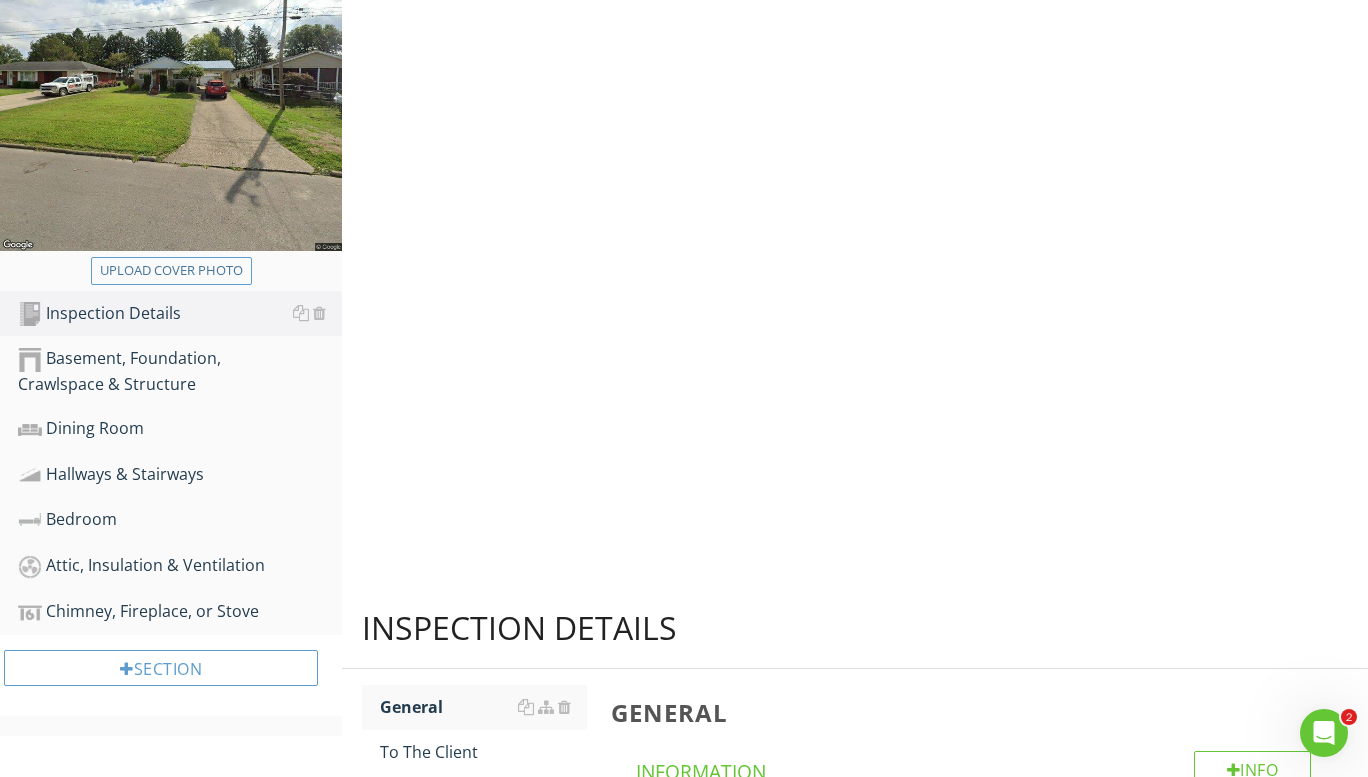 scroll, scrollTop: 267, scrollLeft: 0, axis: vertical 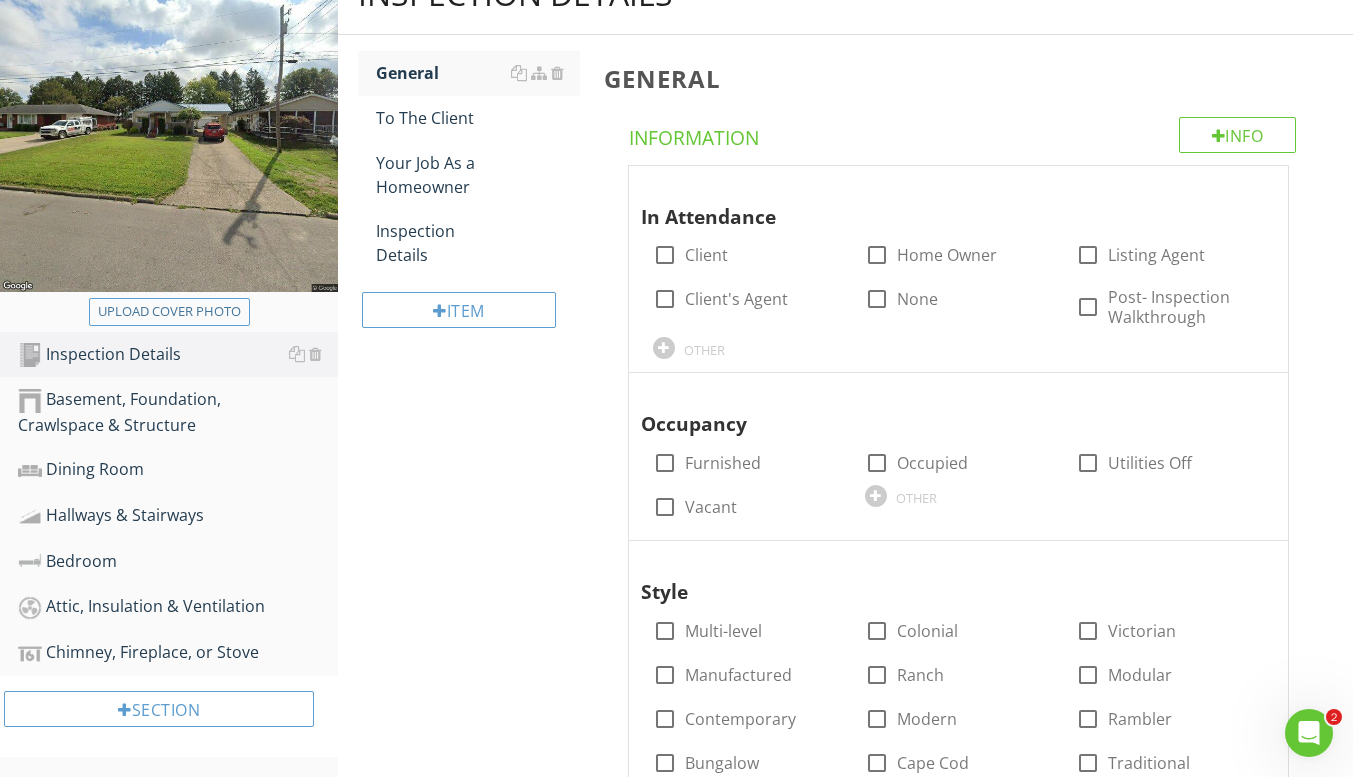 click at bounding box center [315, 469] 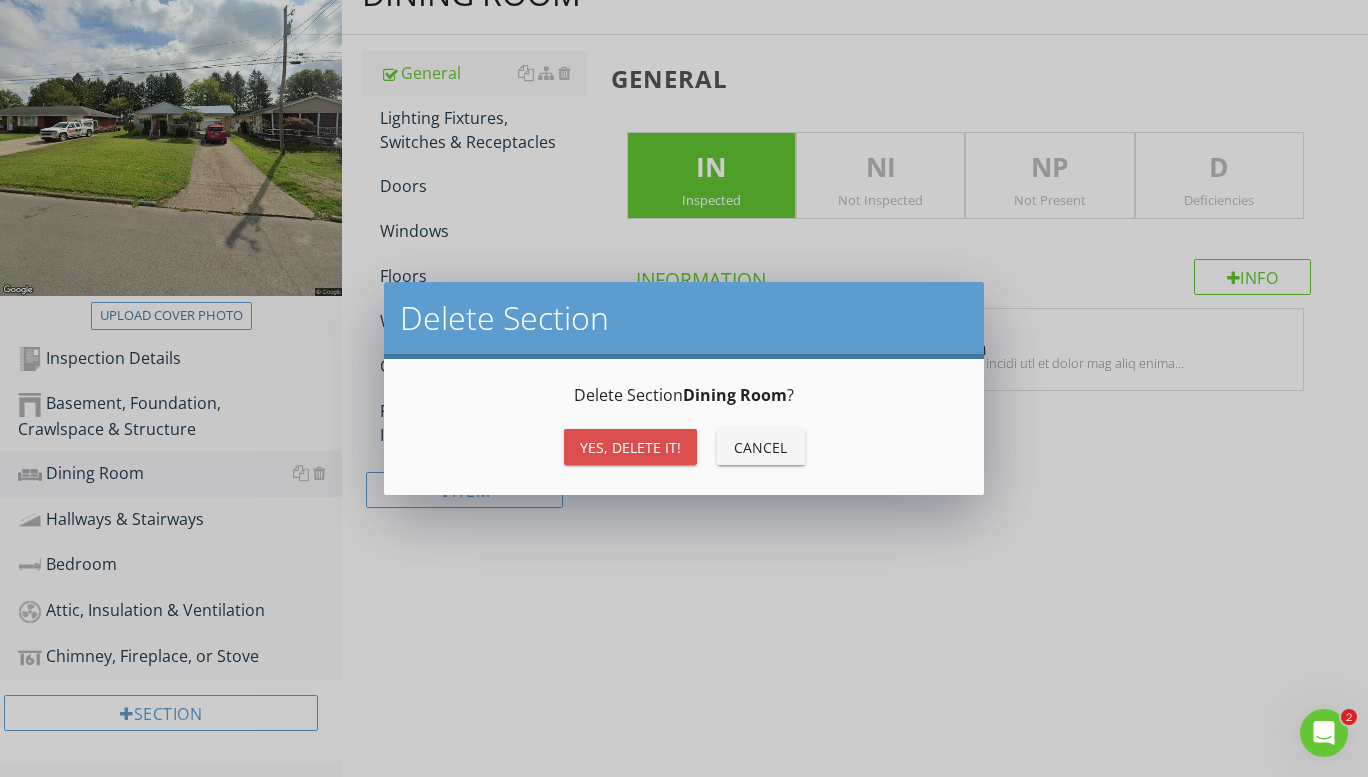 click on "Yes, Delete it!" at bounding box center (630, 447) 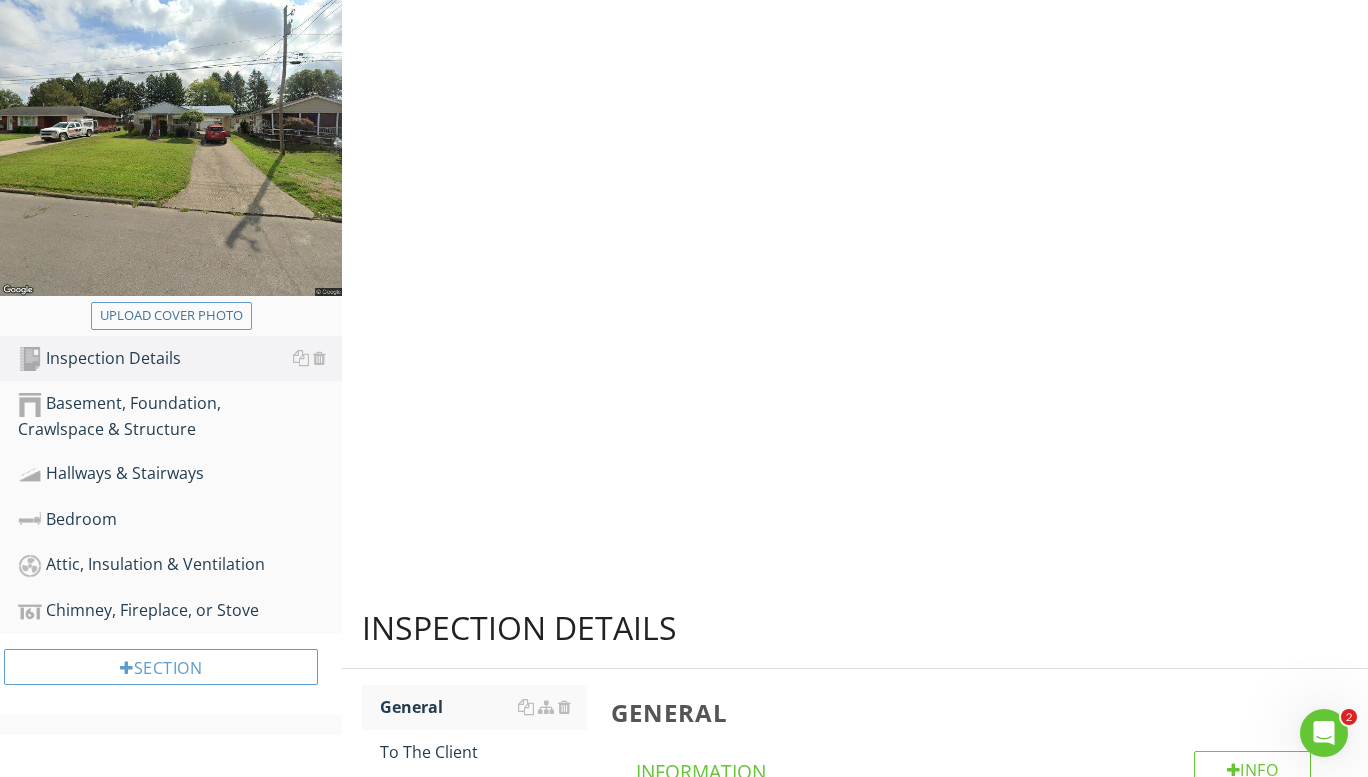 scroll, scrollTop: 221, scrollLeft: 0, axis: vertical 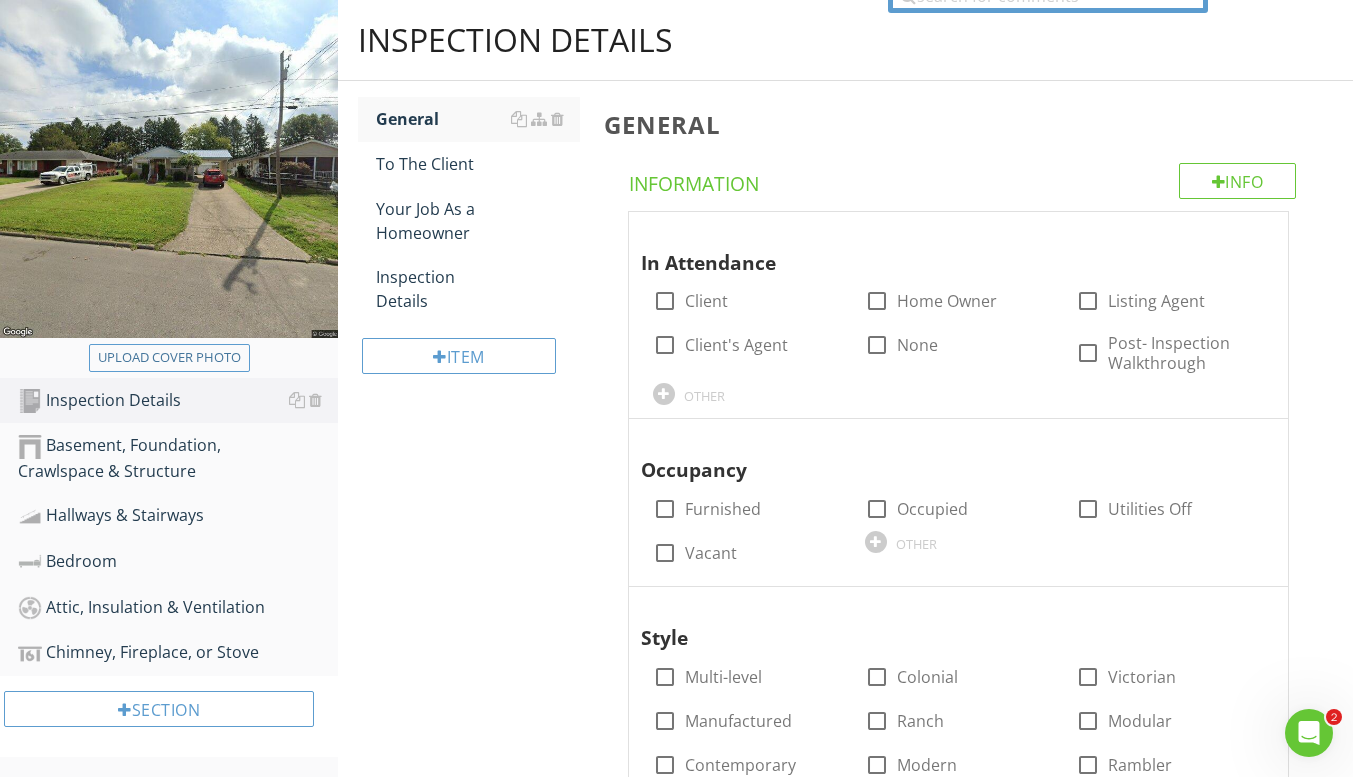 click on "Hallways & Stairways" at bounding box center (178, 516) 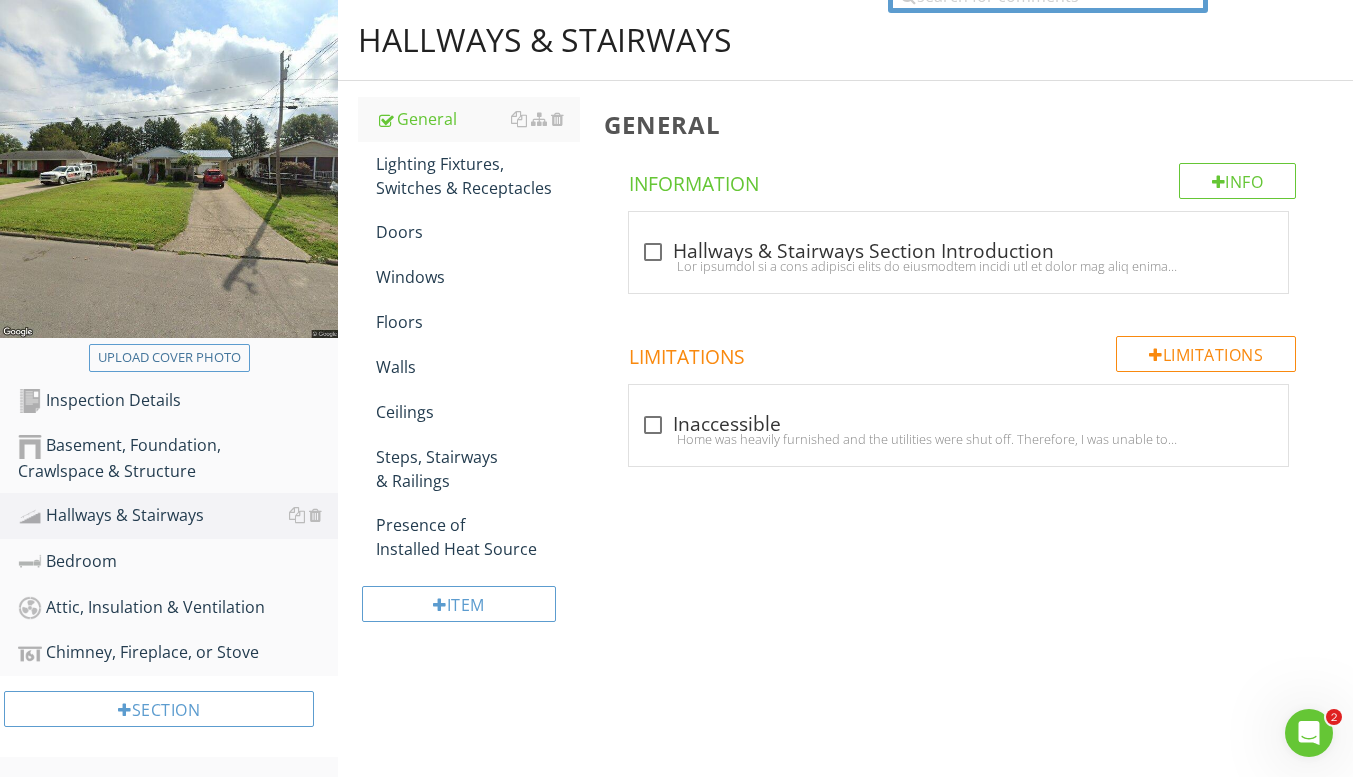 click at bounding box center (315, 515) 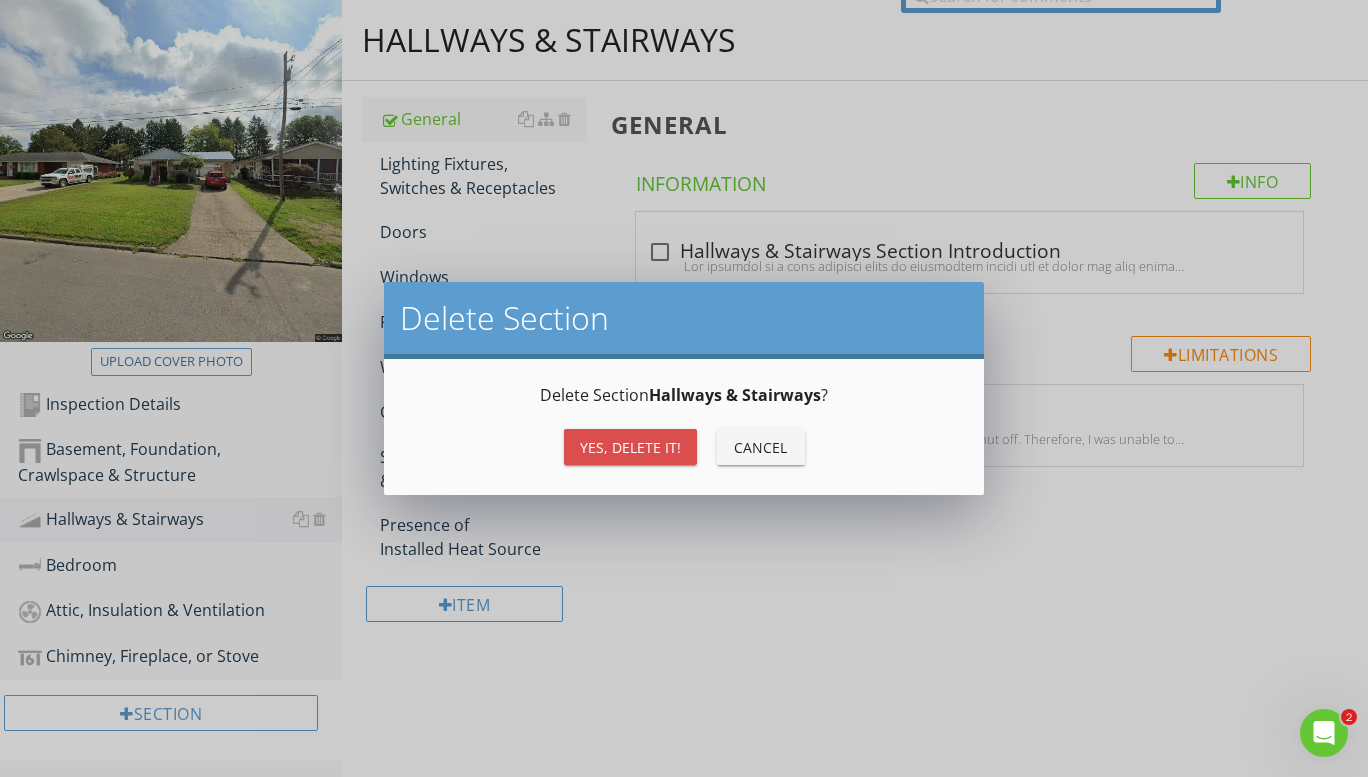 click on "Yes, Delete it!" at bounding box center [630, 447] 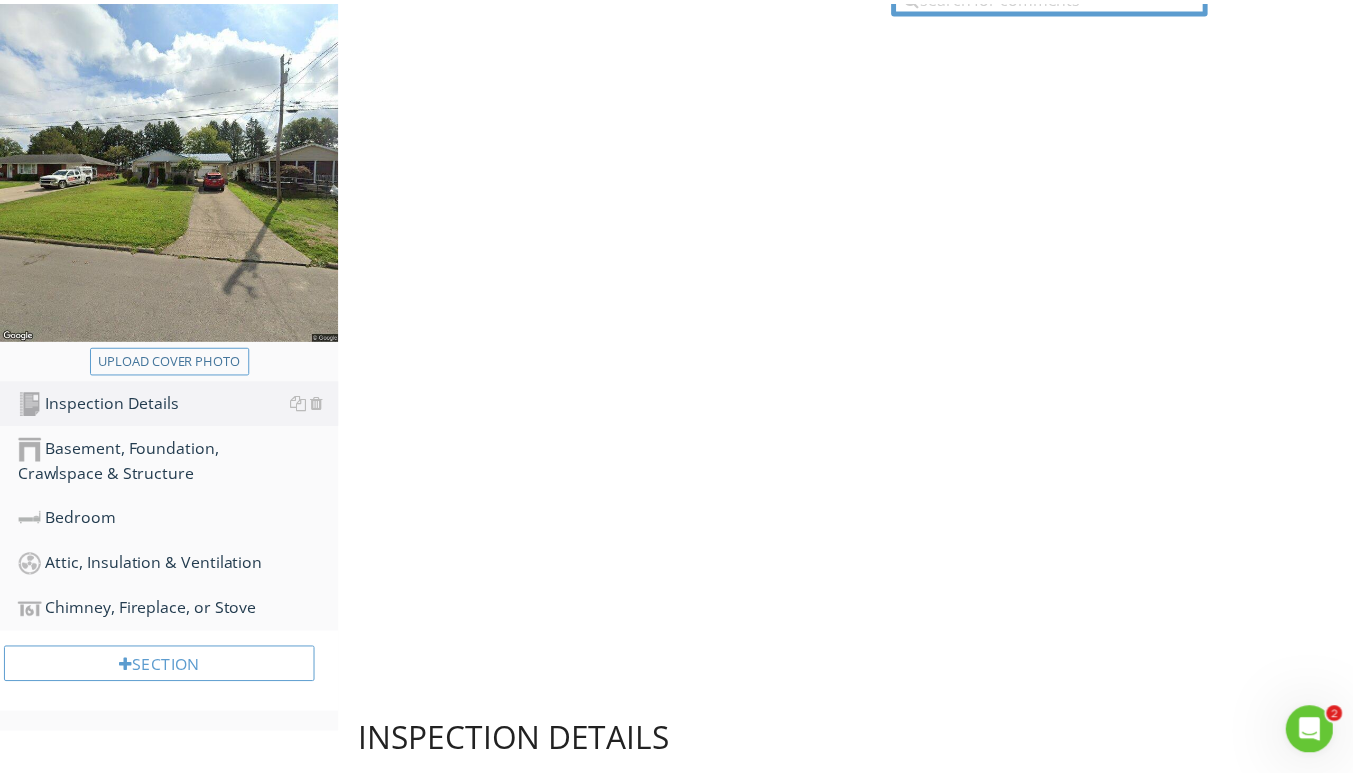 scroll, scrollTop: 175, scrollLeft: 0, axis: vertical 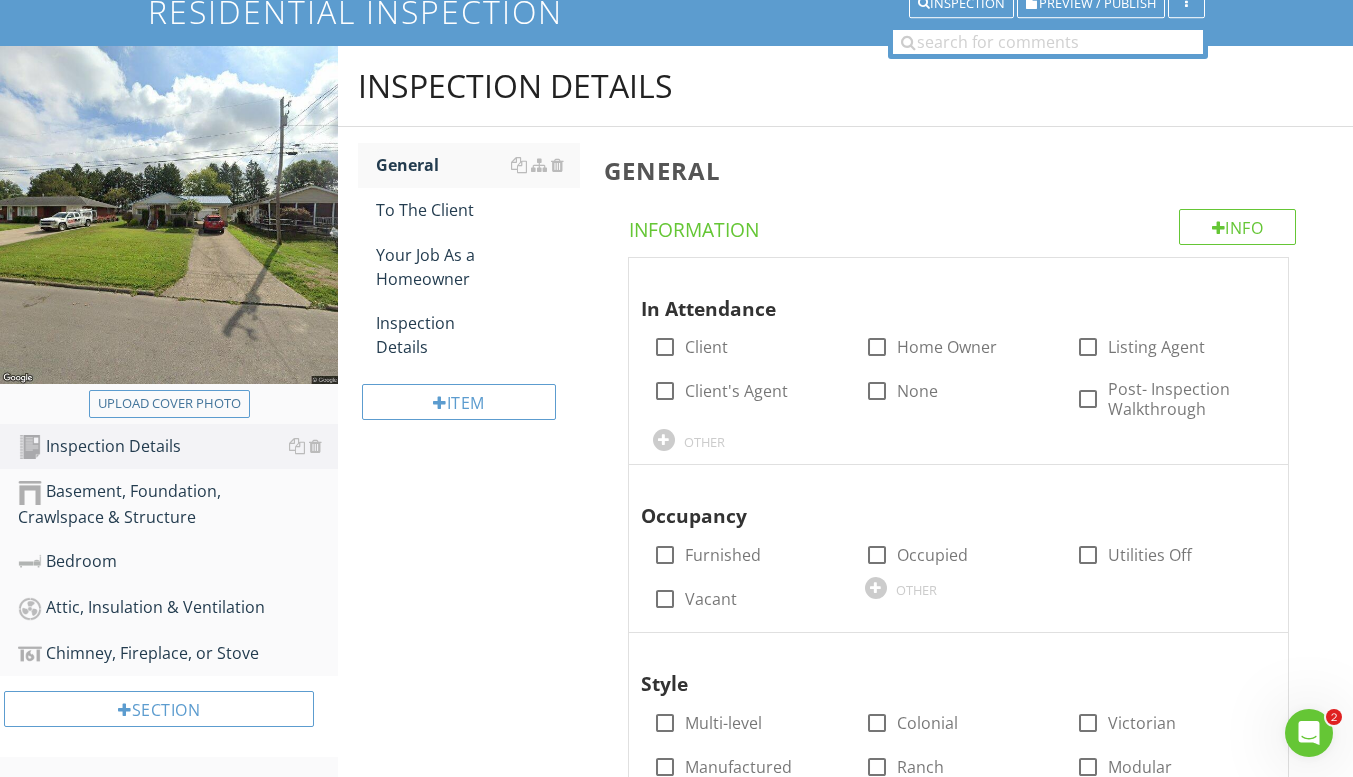 click at bounding box center [315, 561] 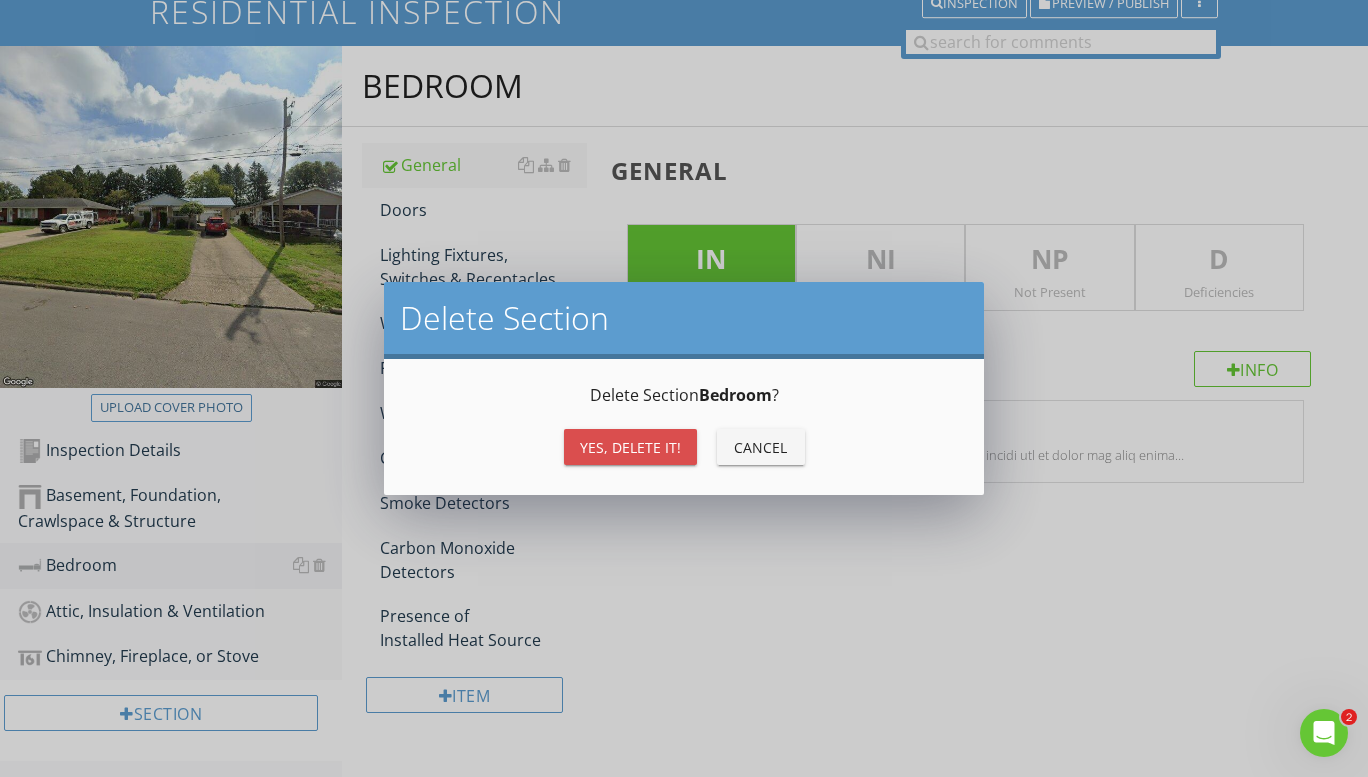 click on "Yes, Delete it!" at bounding box center (630, 447) 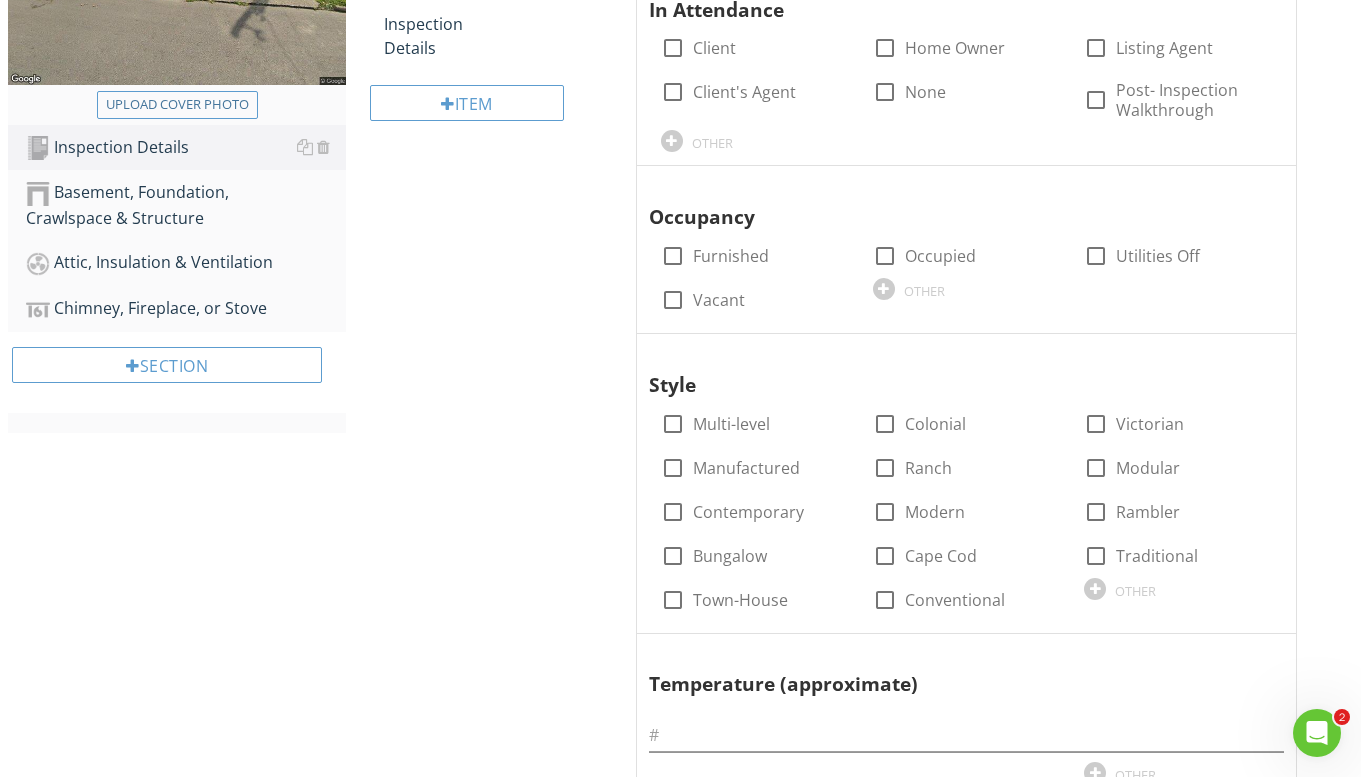 scroll, scrollTop: 475, scrollLeft: 0, axis: vertical 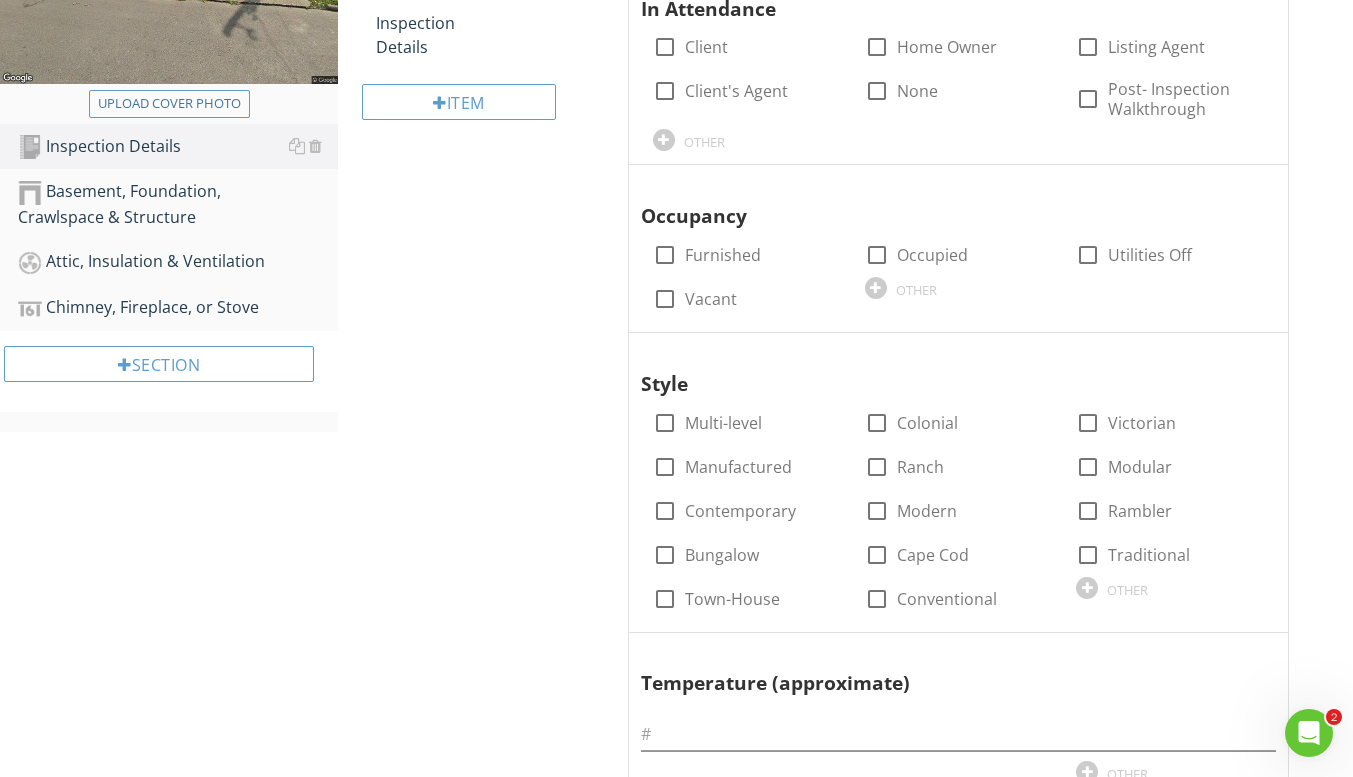 click at bounding box center [315, 261] 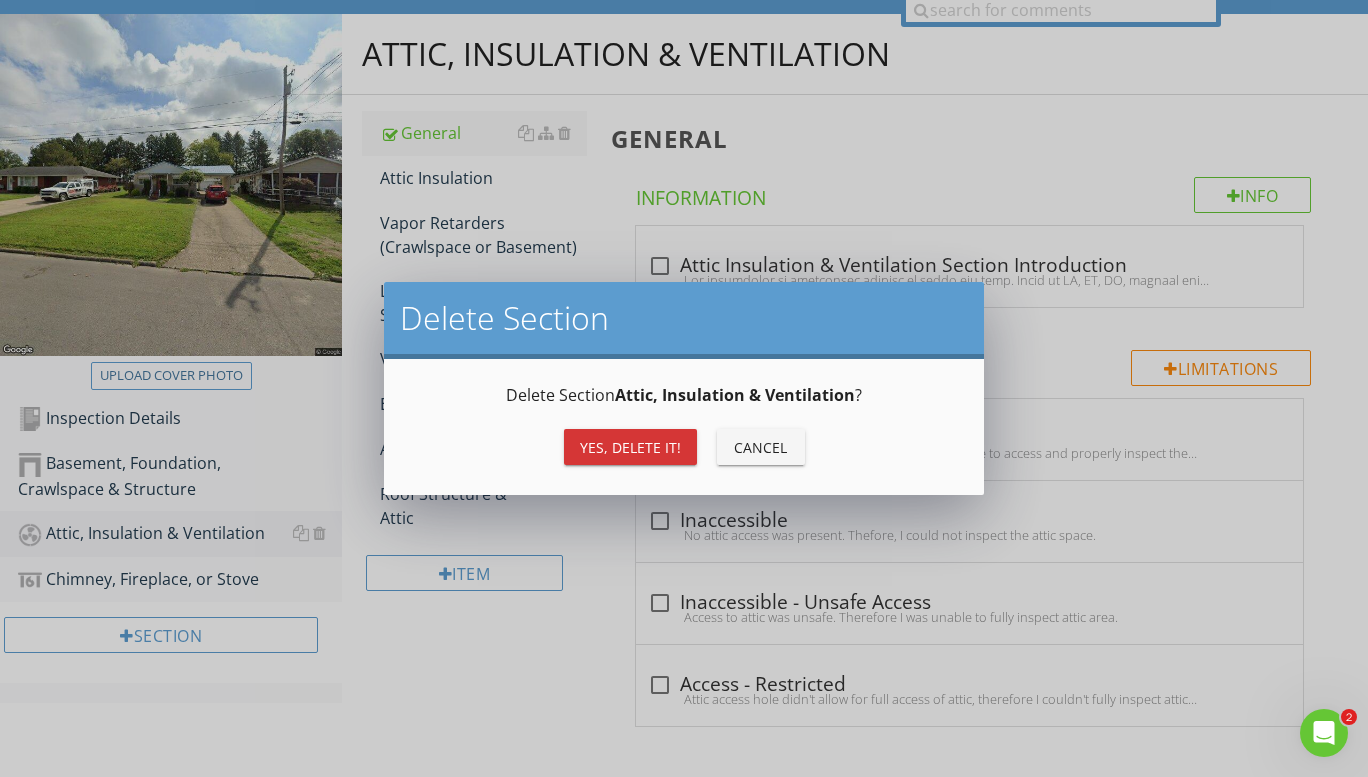 scroll, scrollTop: 207, scrollLeft: 0, axis: vertical 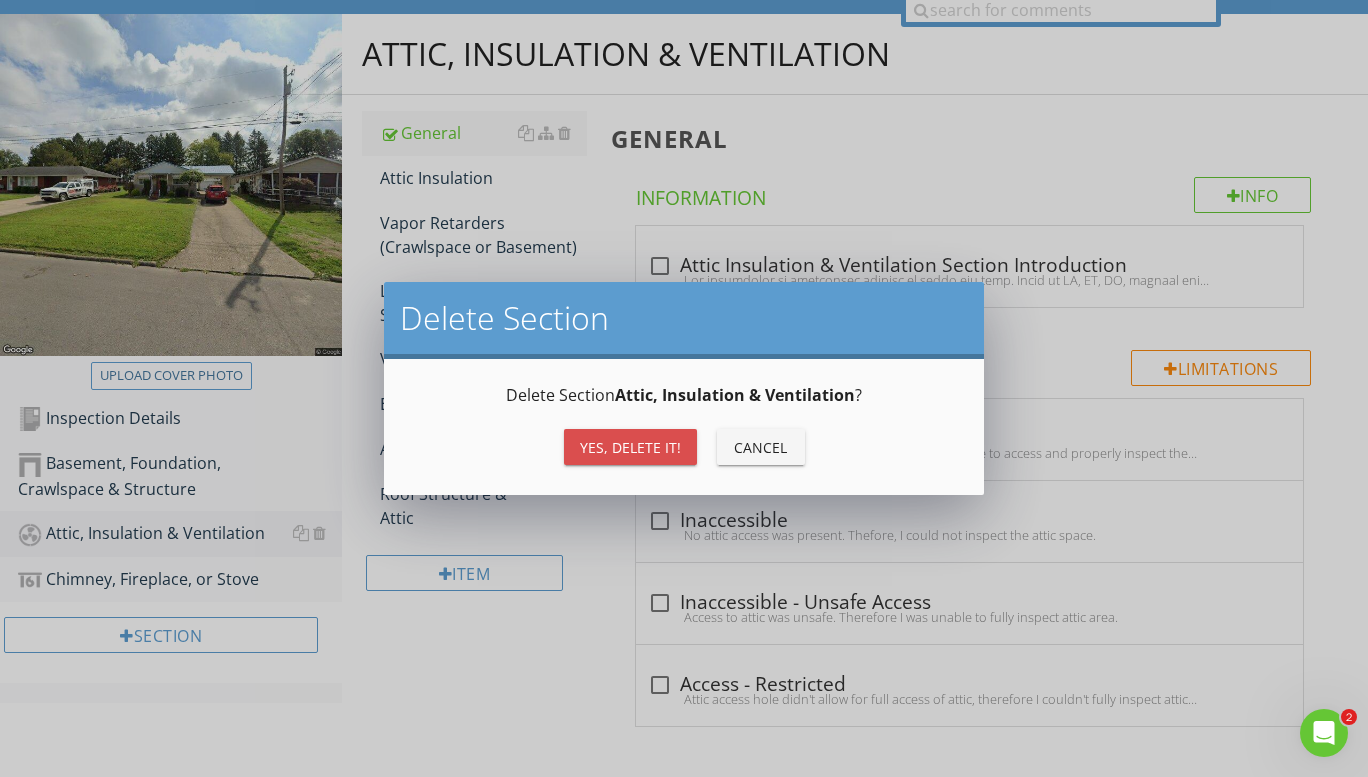 click on "Yes, Delete it!" at bounding box center [630, 447] 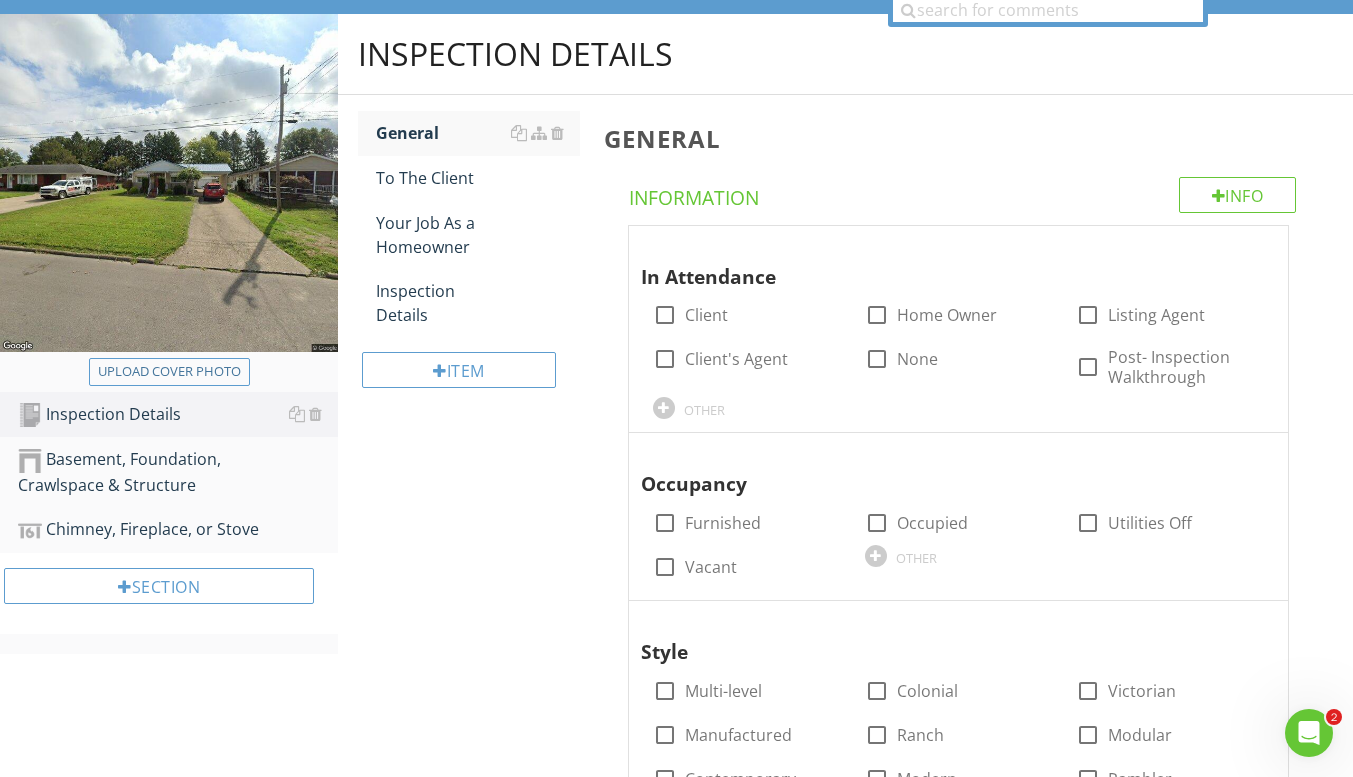 click at bounding box center [315, 529] 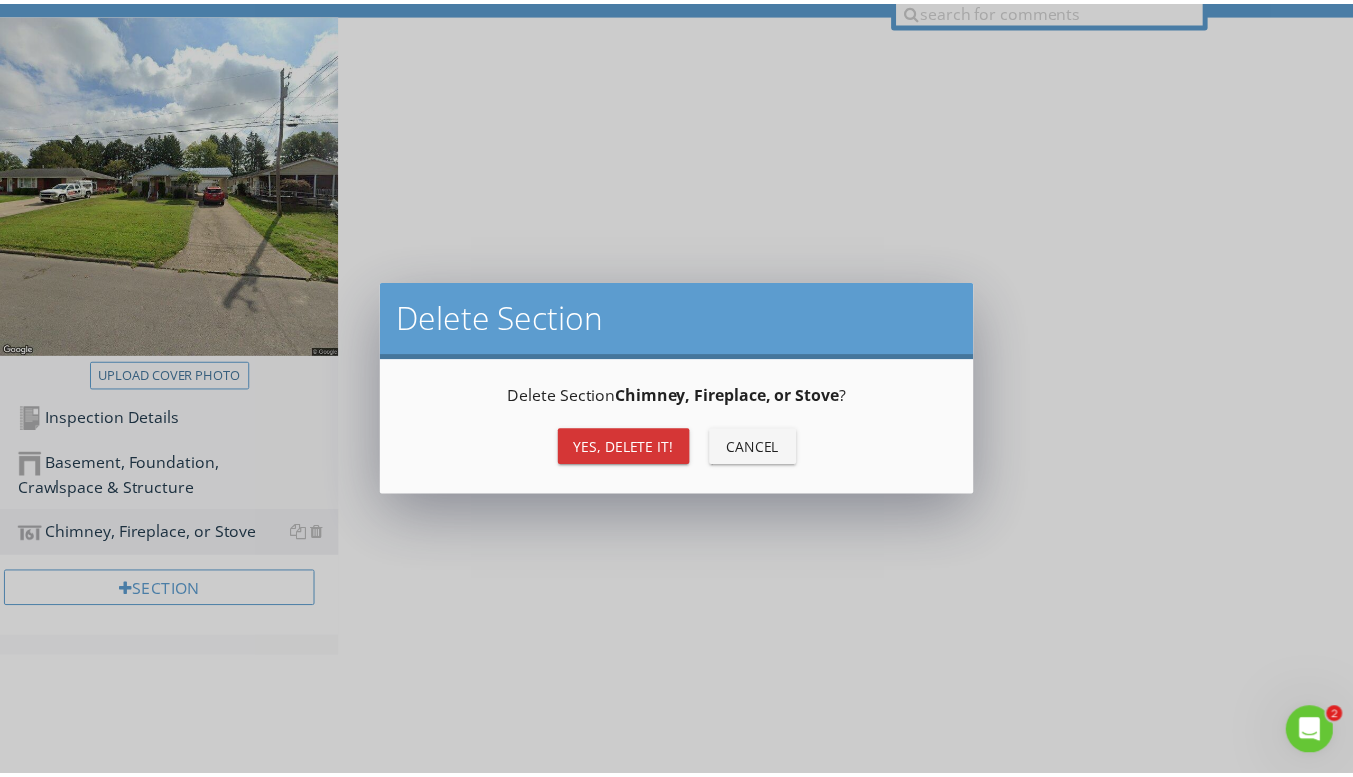 scroll, scrollTop: 137, scrollLeft: 0, axis: vertical 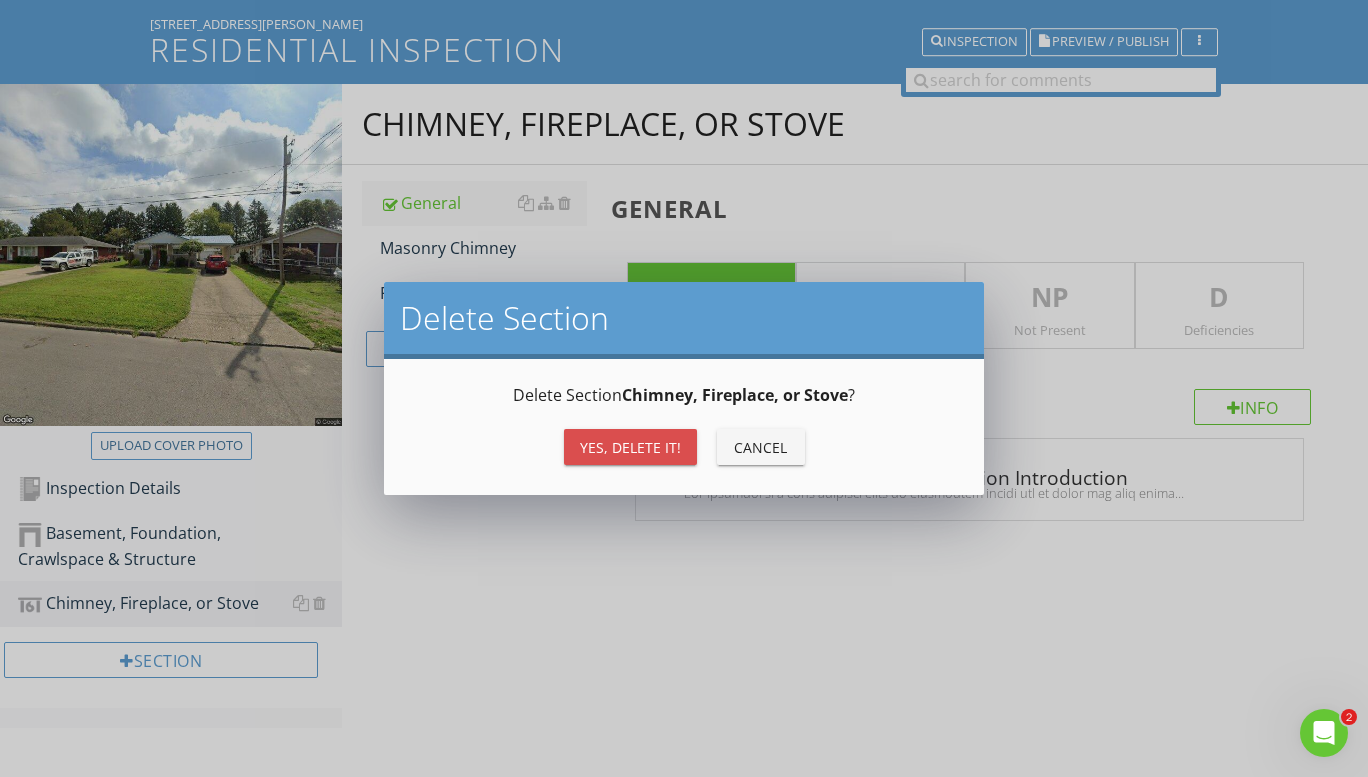 click on "Yes, Delete it!" at bounding box center (630, 447) 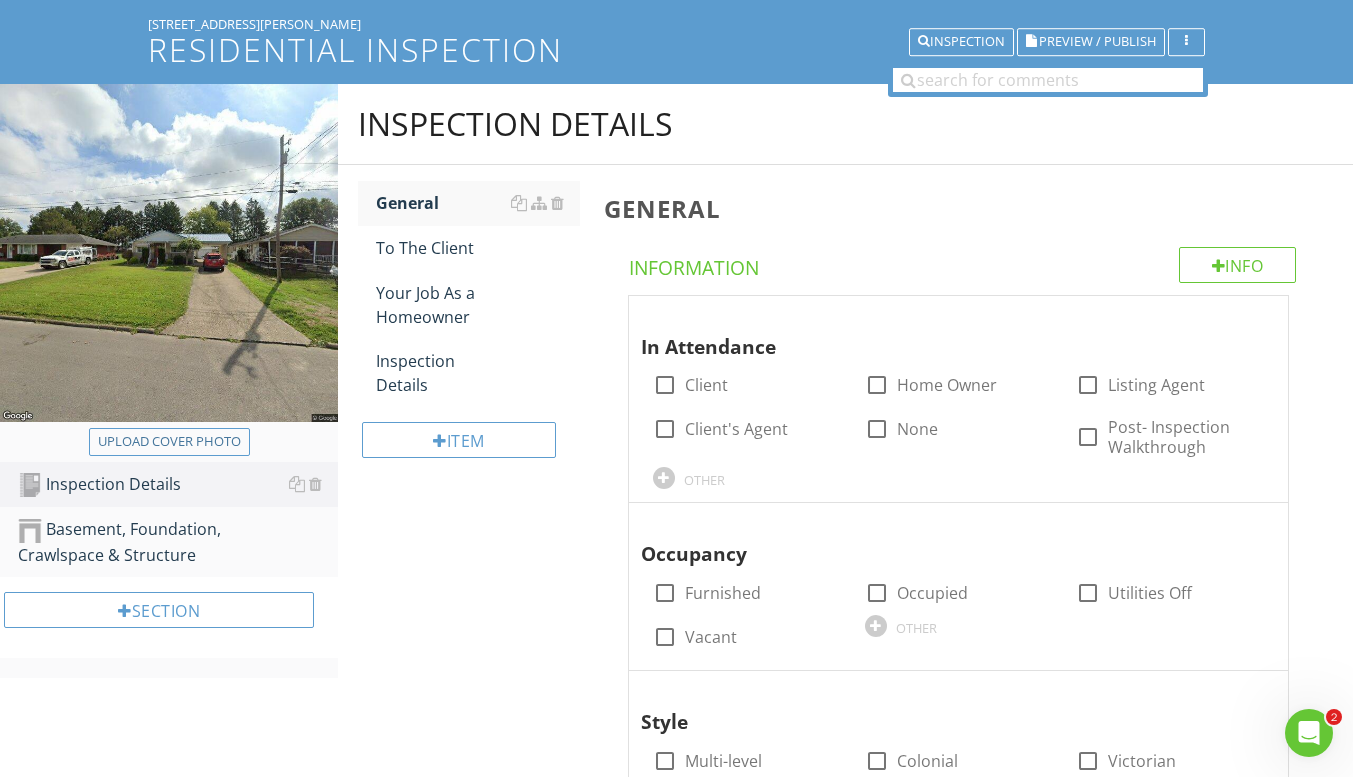 click on "Inspection Details
General
To The Client
Your Job As a Homeowner
Inspection Details
Item
General
Info
Information
In Attendance
check_box_outline_blank Client   check_box_outline_blank Home Owner   check_box_outline_blank Listing Agent   check_box_outline_blank Client's Agent   check_box_outline_blank None   check_box_outline_blank Post- Inspection Walkthrough         OTHER
Occupancy
check_box_outline_blank Furnished   check_box_outline_blank Occupied   check_box_outline_blank Utilities Off   check_box_outline_blank Vacant         OTHER
Style
Multi-level" at bounding box center (845, 939) 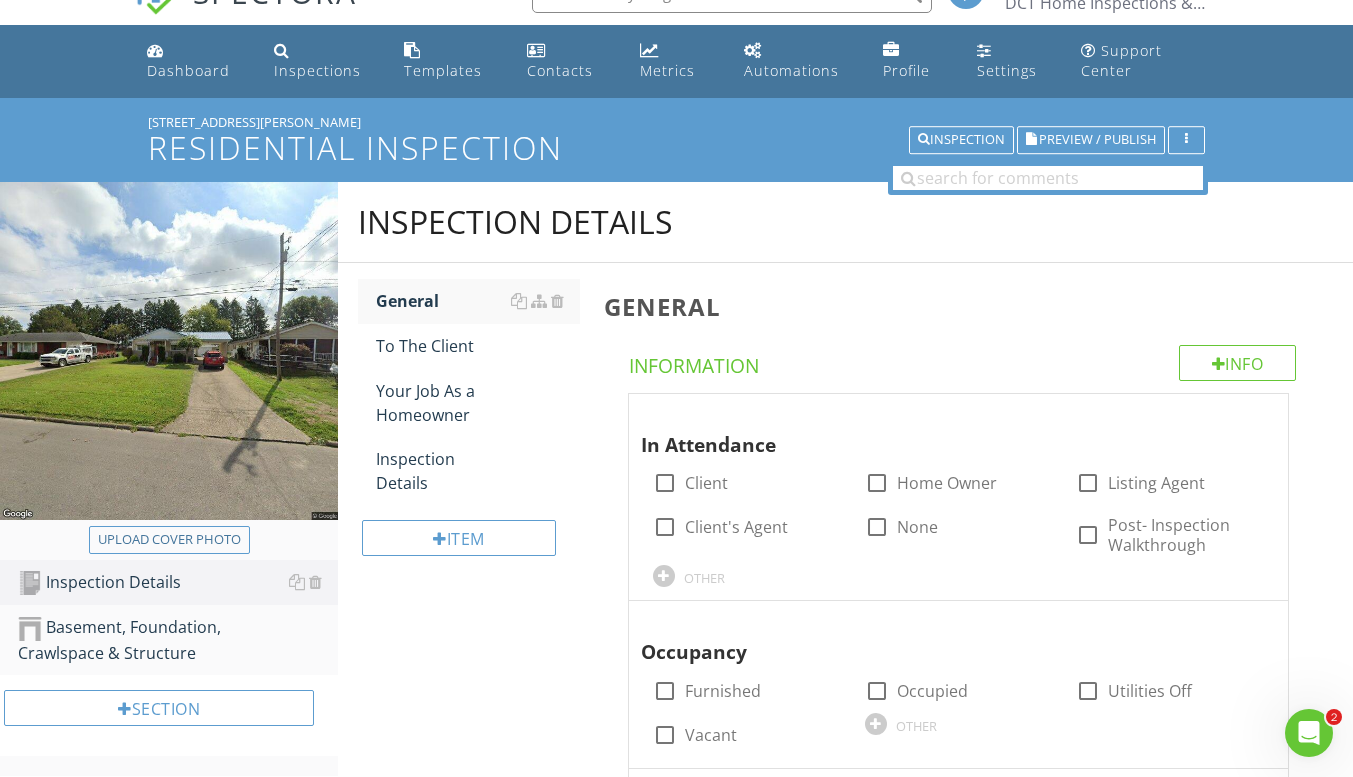 scroll, scrollTop: 0, scrollLeft: 0, axis: both 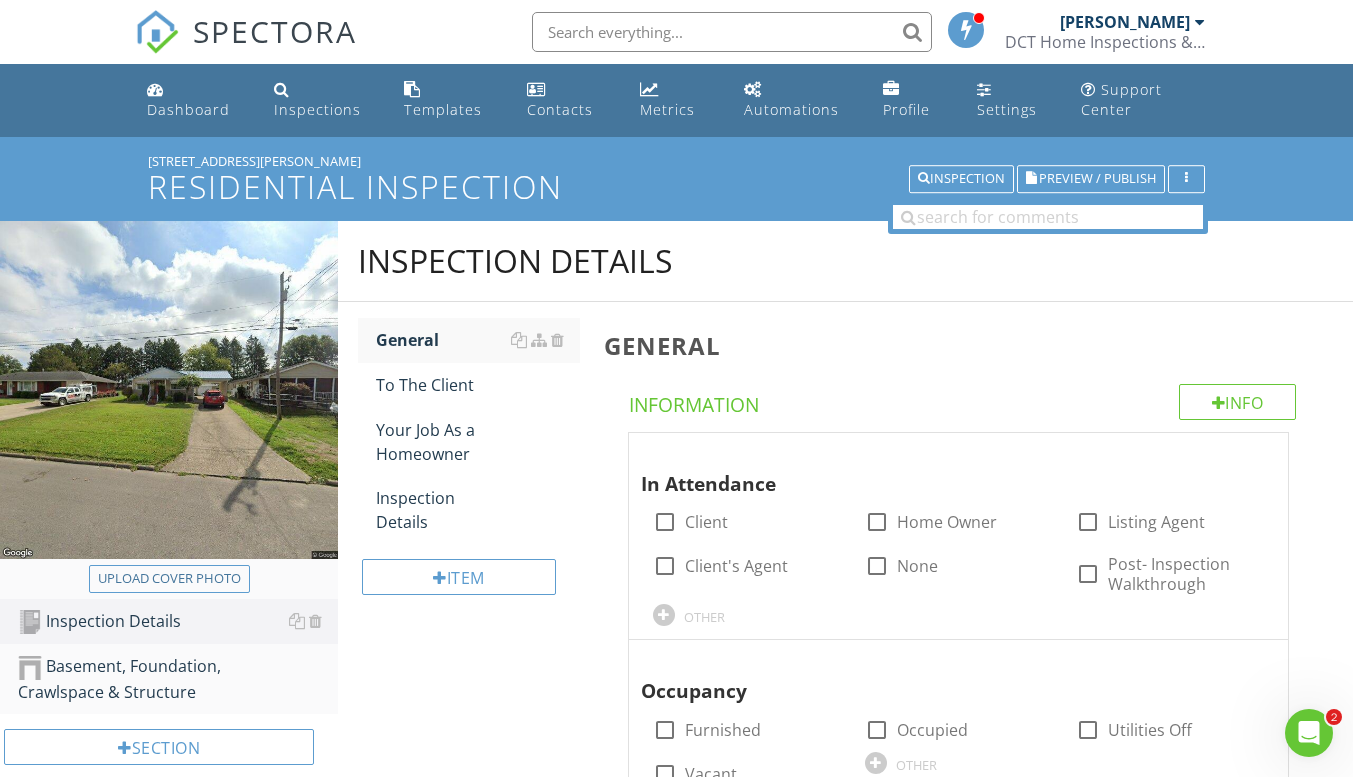 click on "Dashboard" at bounding box center (188, 109) 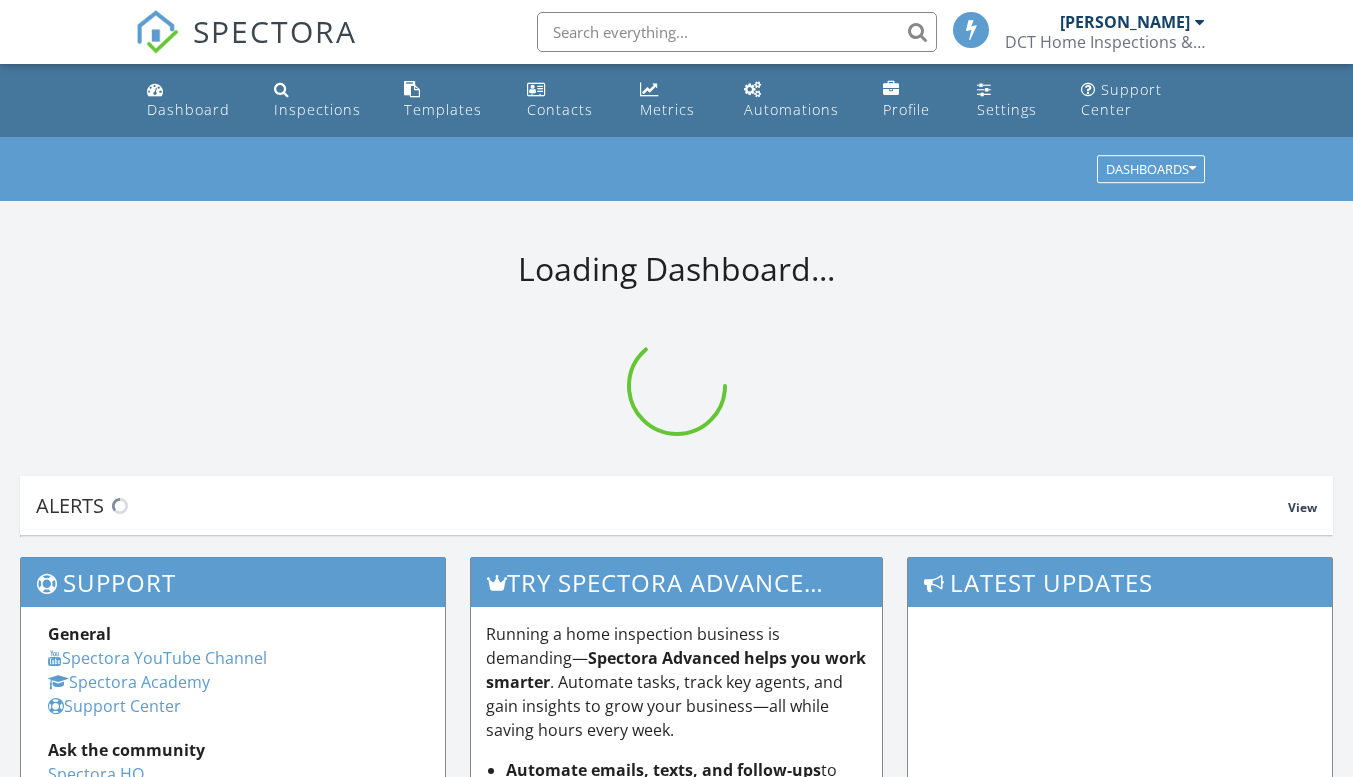 scroll, scrollTop: 0, scrollLeft: 0, axis: both 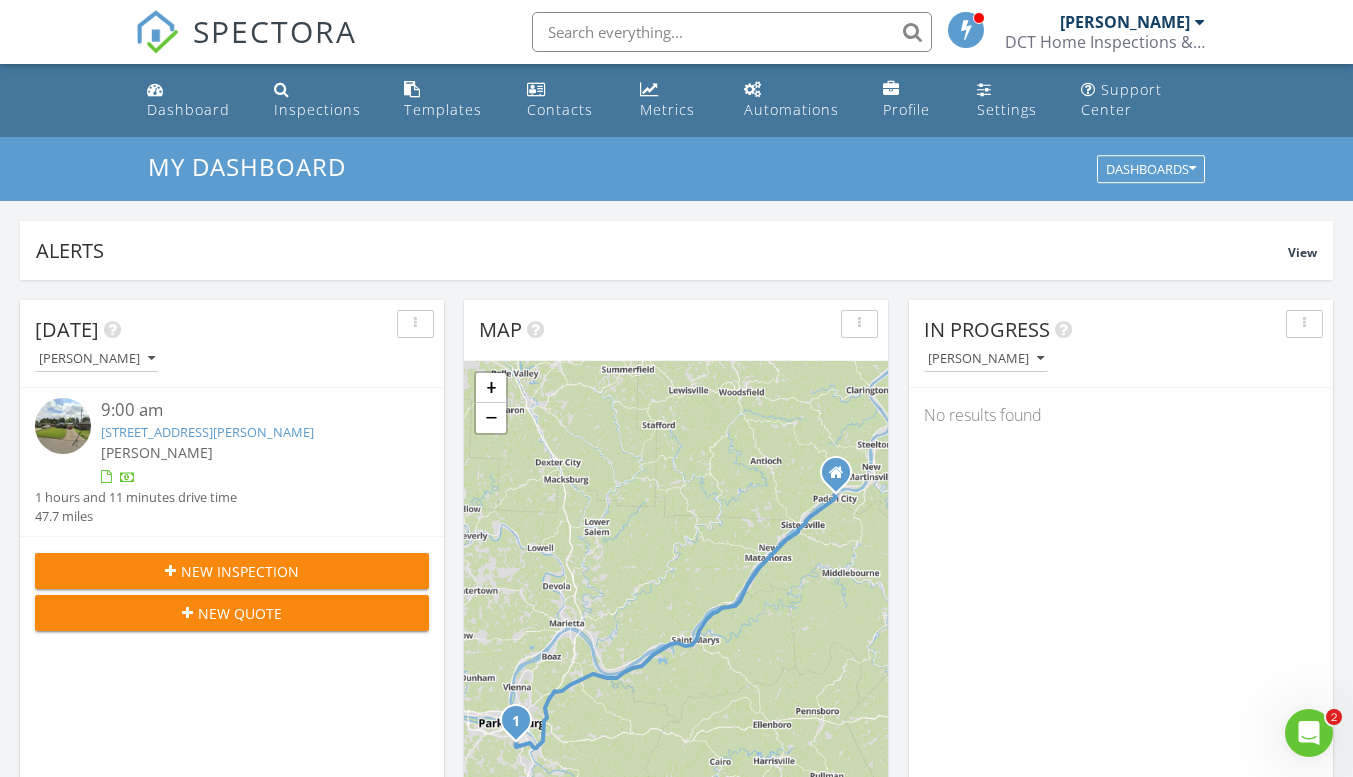 click on "View" at bounding box center [1302, 252] 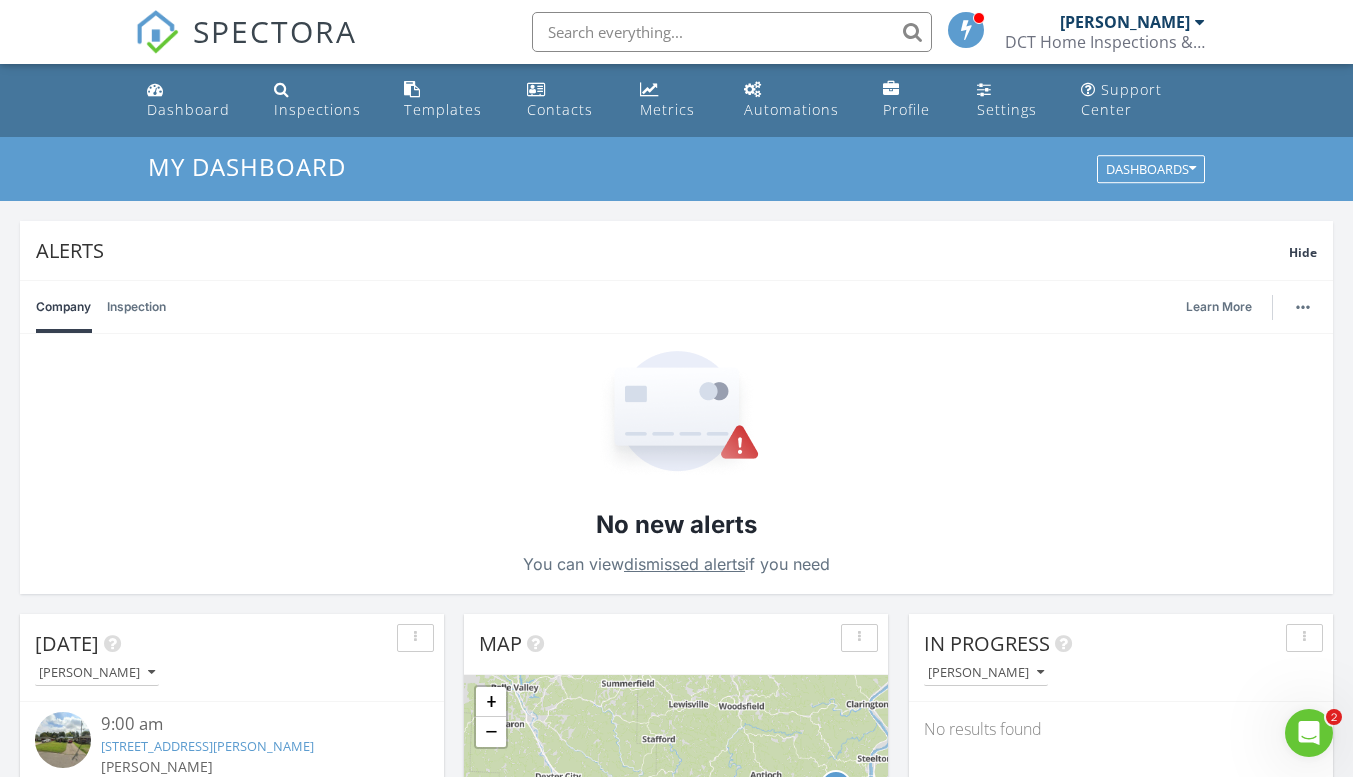click on "Hide" at bounding box center (1303, 252) 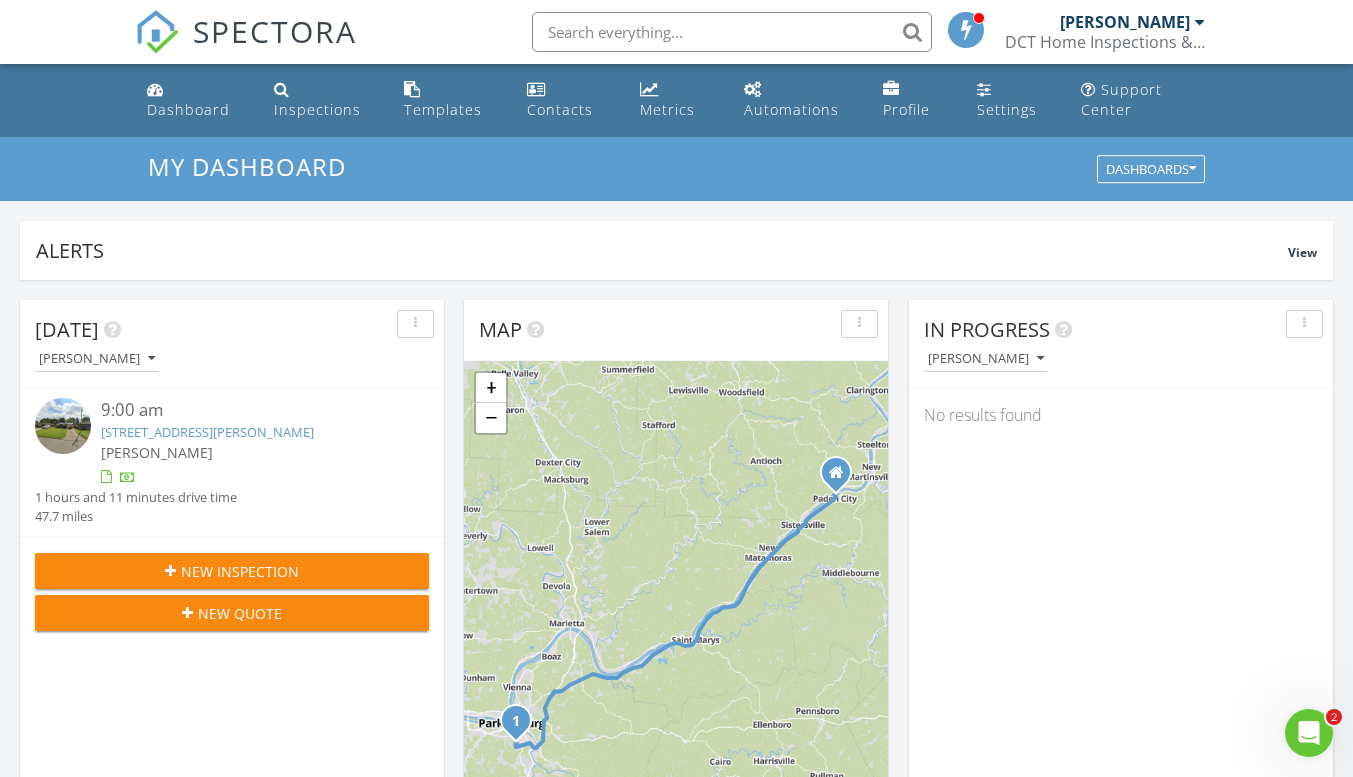click on "Dashboard" at bounding box center [188, 109] 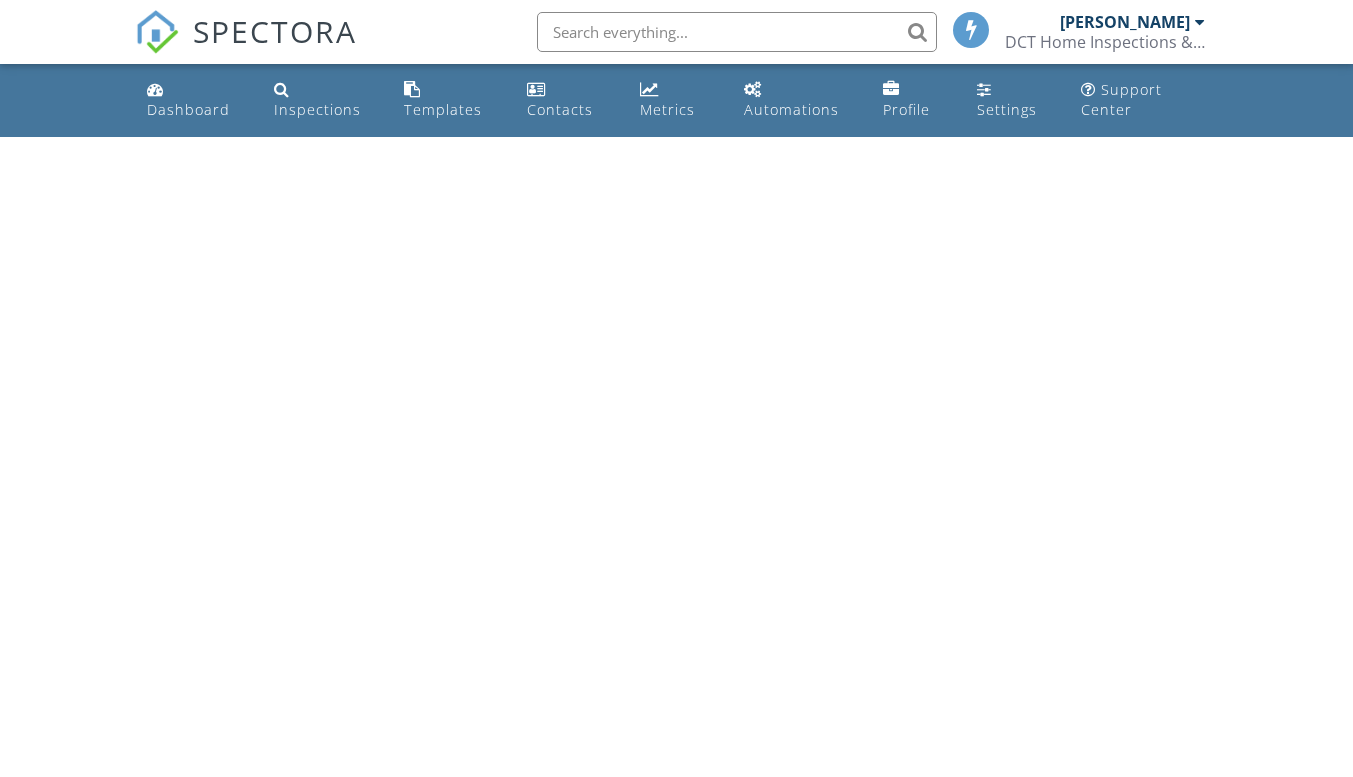 scroll, scrollTop: 0, scrollLeft: 0, axis: both 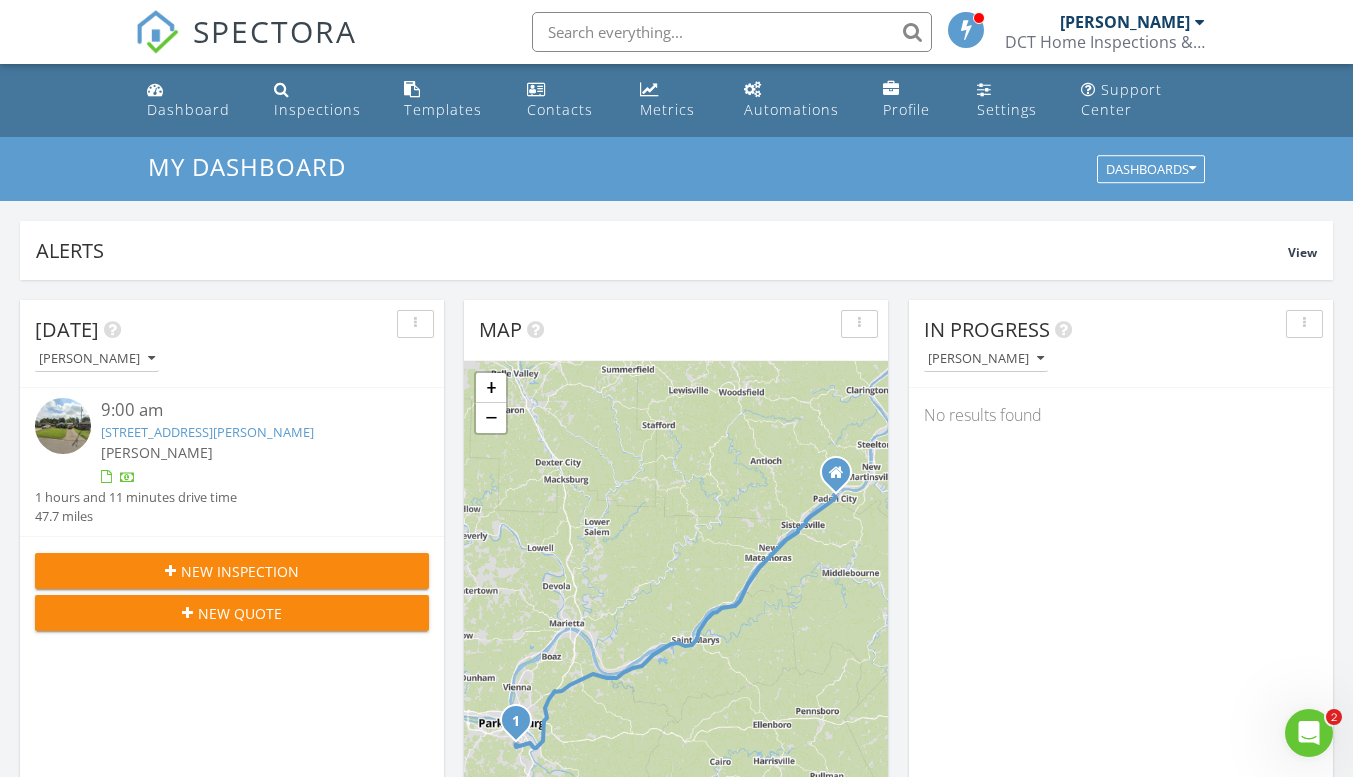 click on "Settings" at bounding box center [1013, 100] 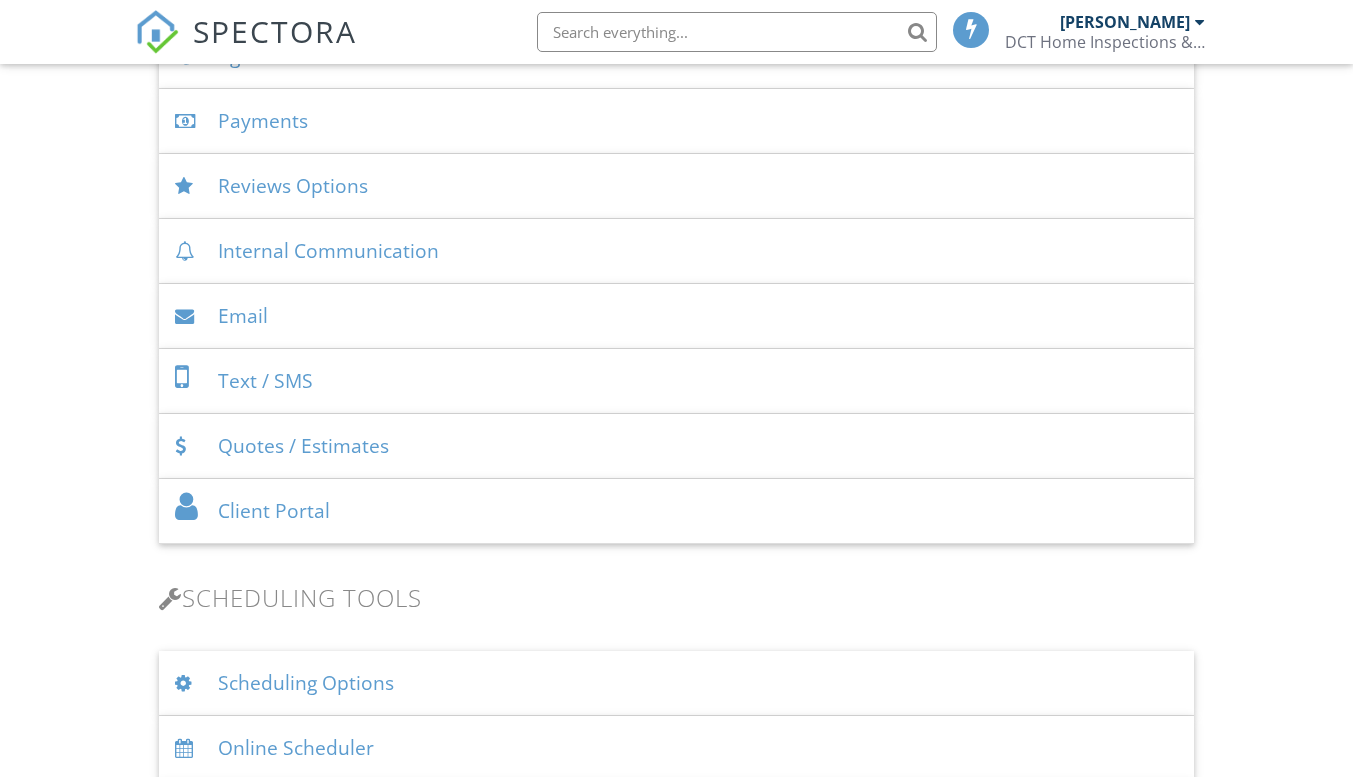 scroll, scrollTop: 1200, scrollLeft: 0, axis: vertical 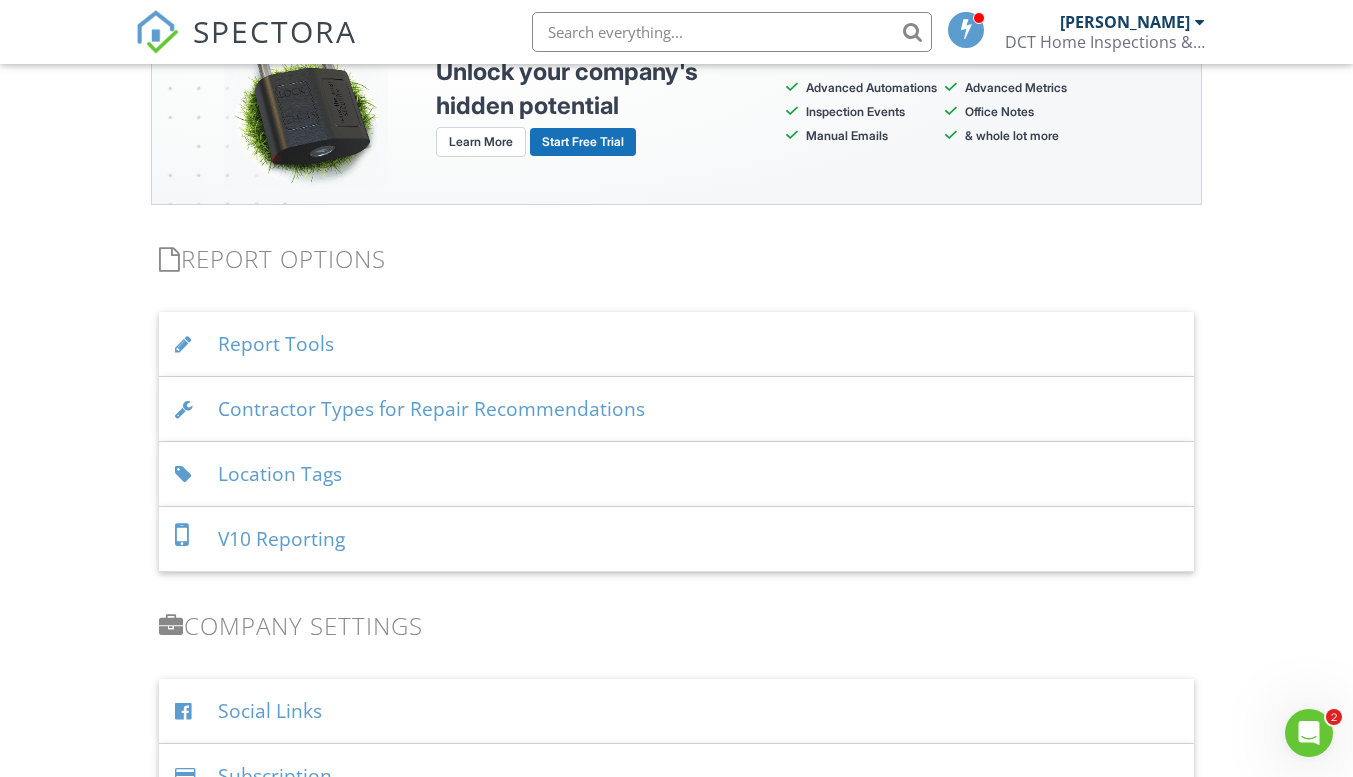 click on "V10 Reporting" at bounding box center [676, 539] 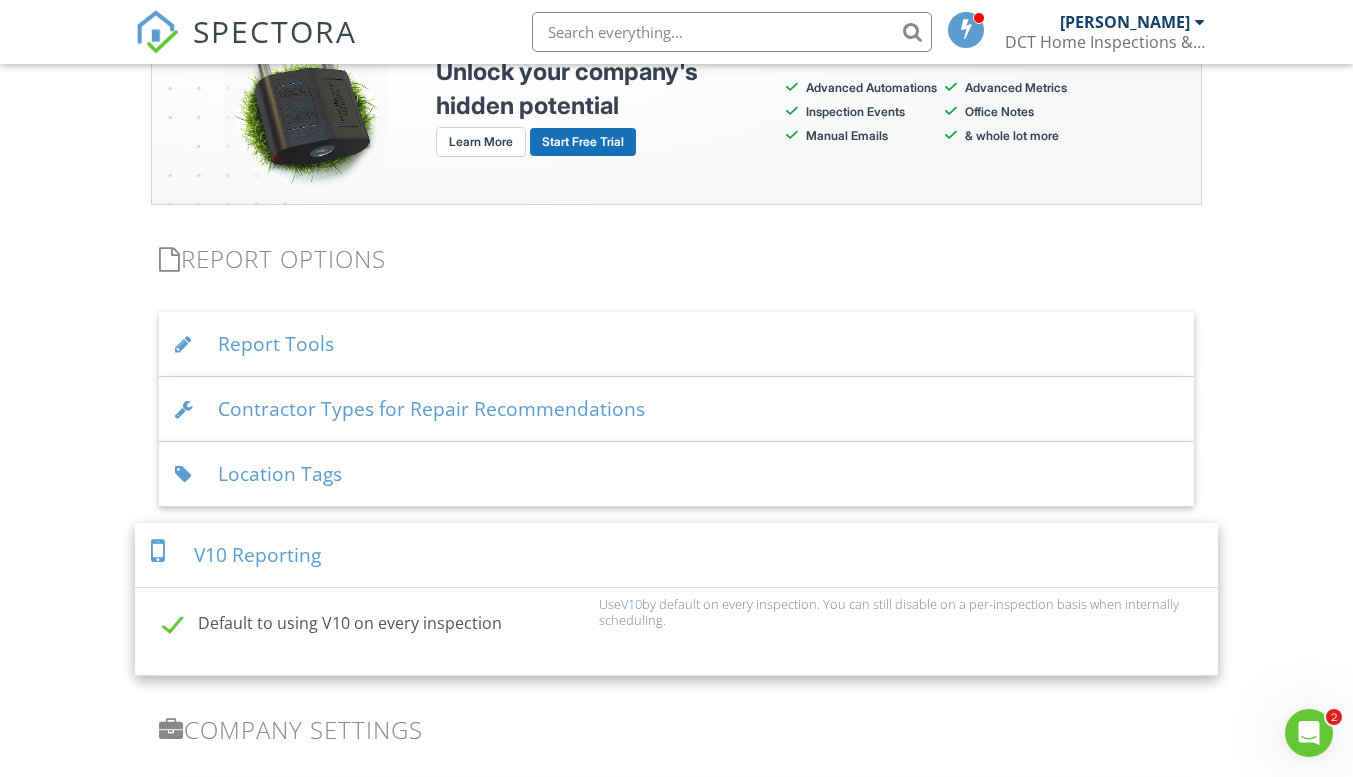 click on "V10" at bounding box center [631, 604] 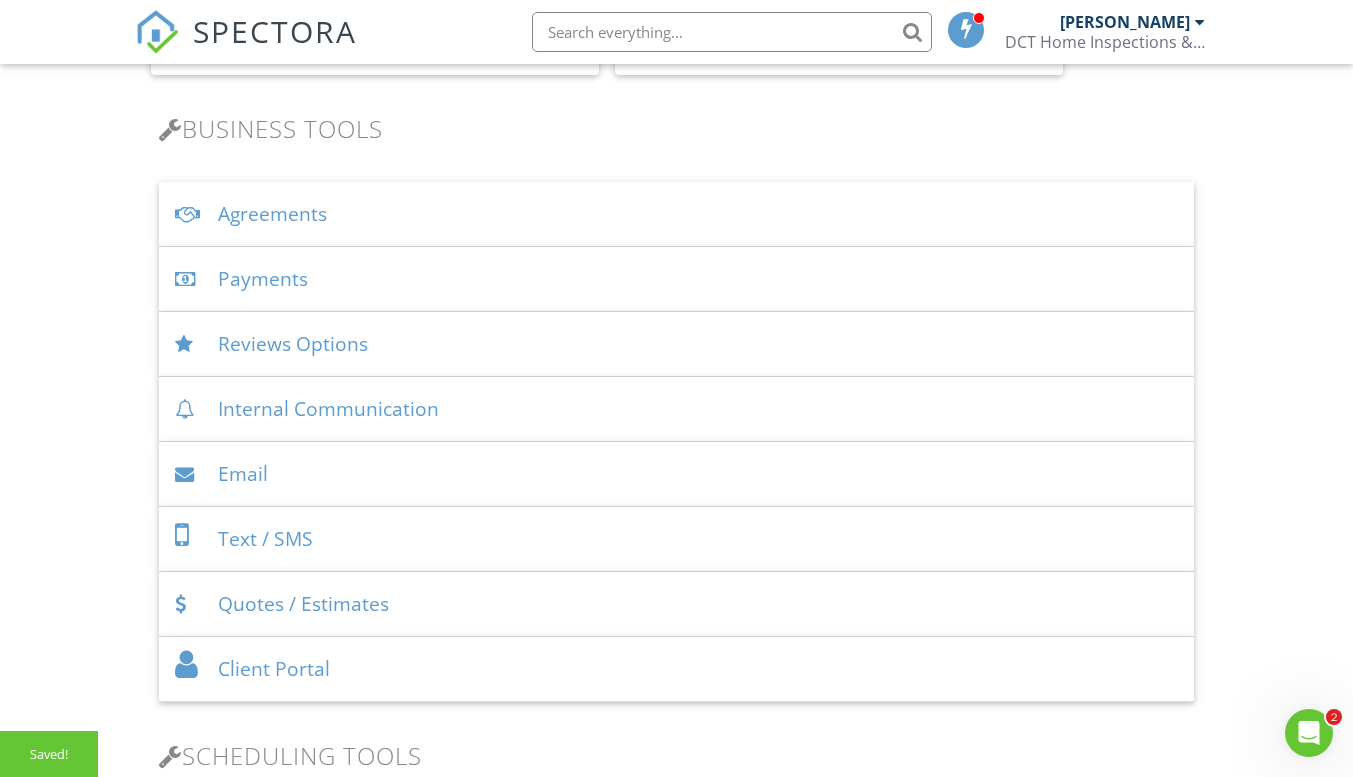 scroll, scrollTop: 0, scrollLeft: 0, axis: both 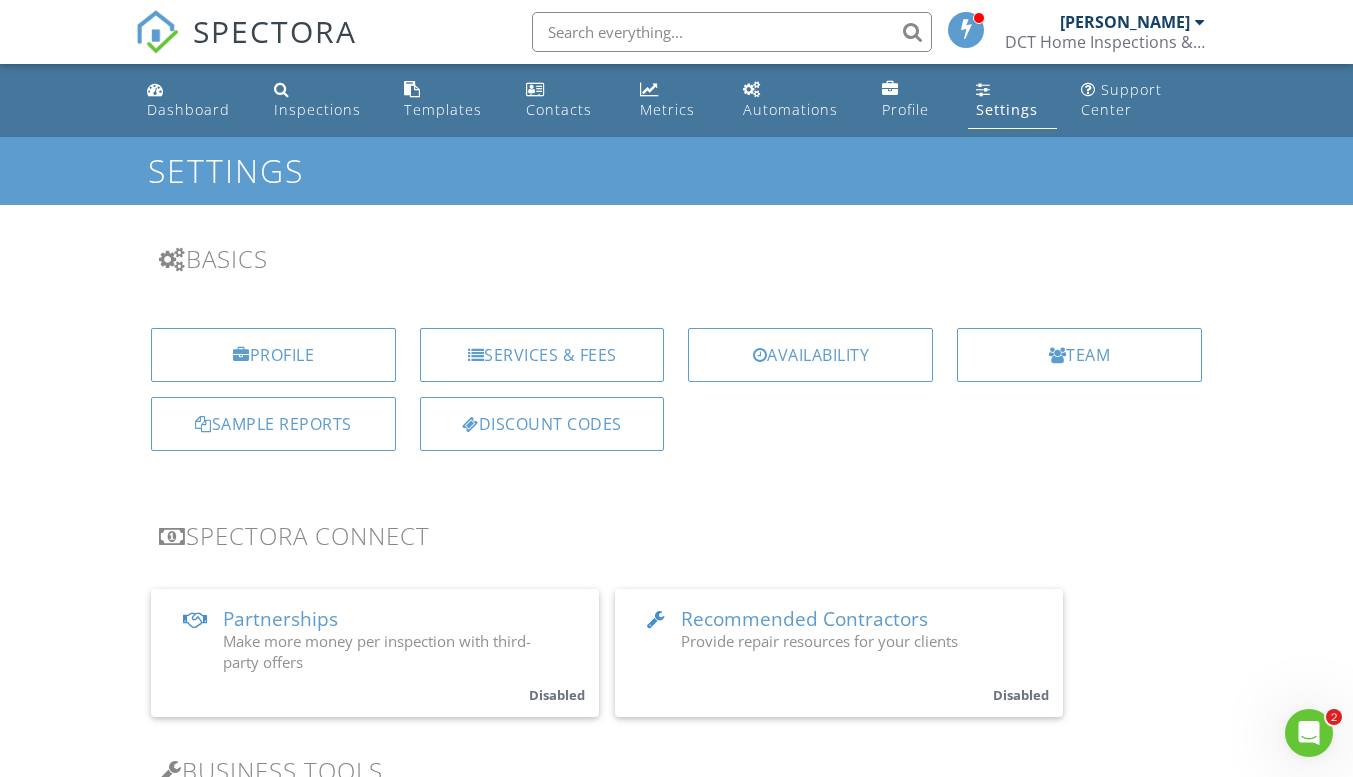 click on "Dashboard" at bounding box center (194, 100) 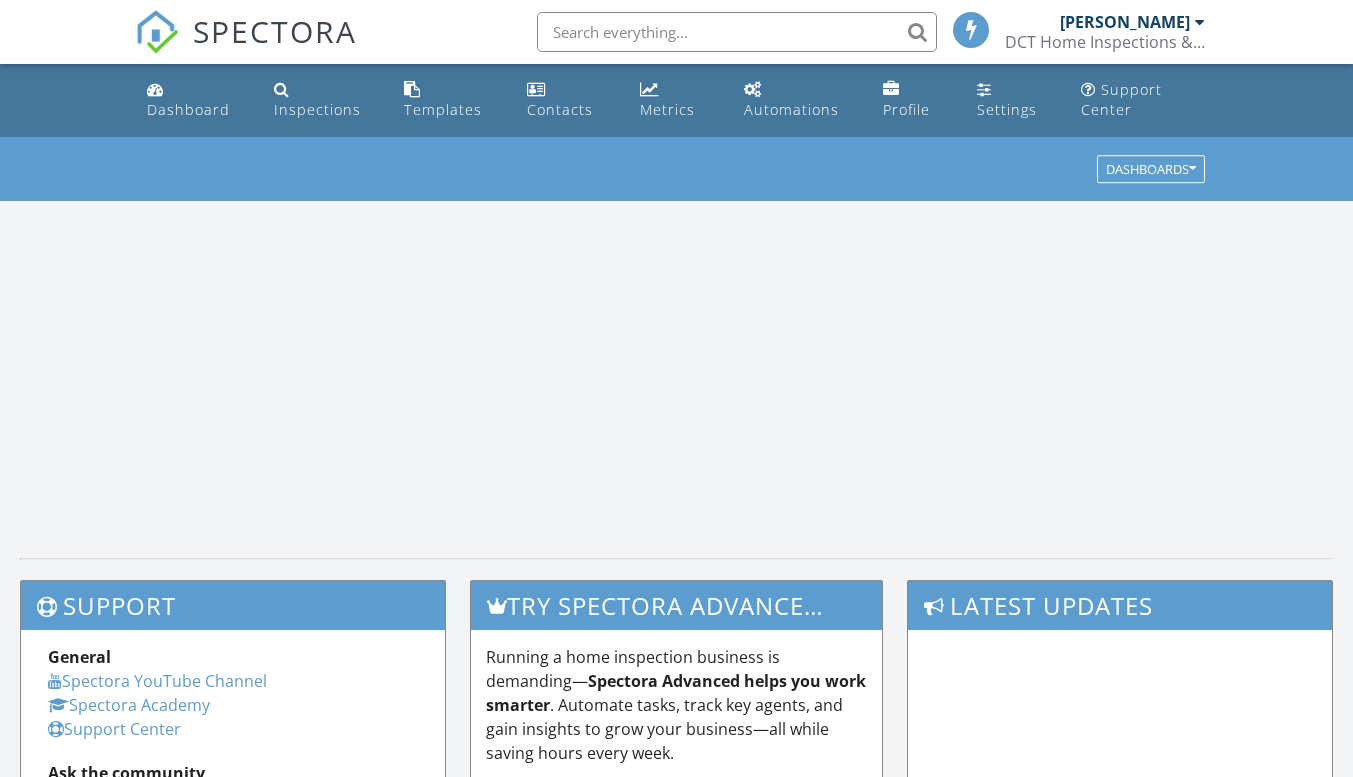 scroll, scrollTop: 0, scrollLeft: 0, axis: both 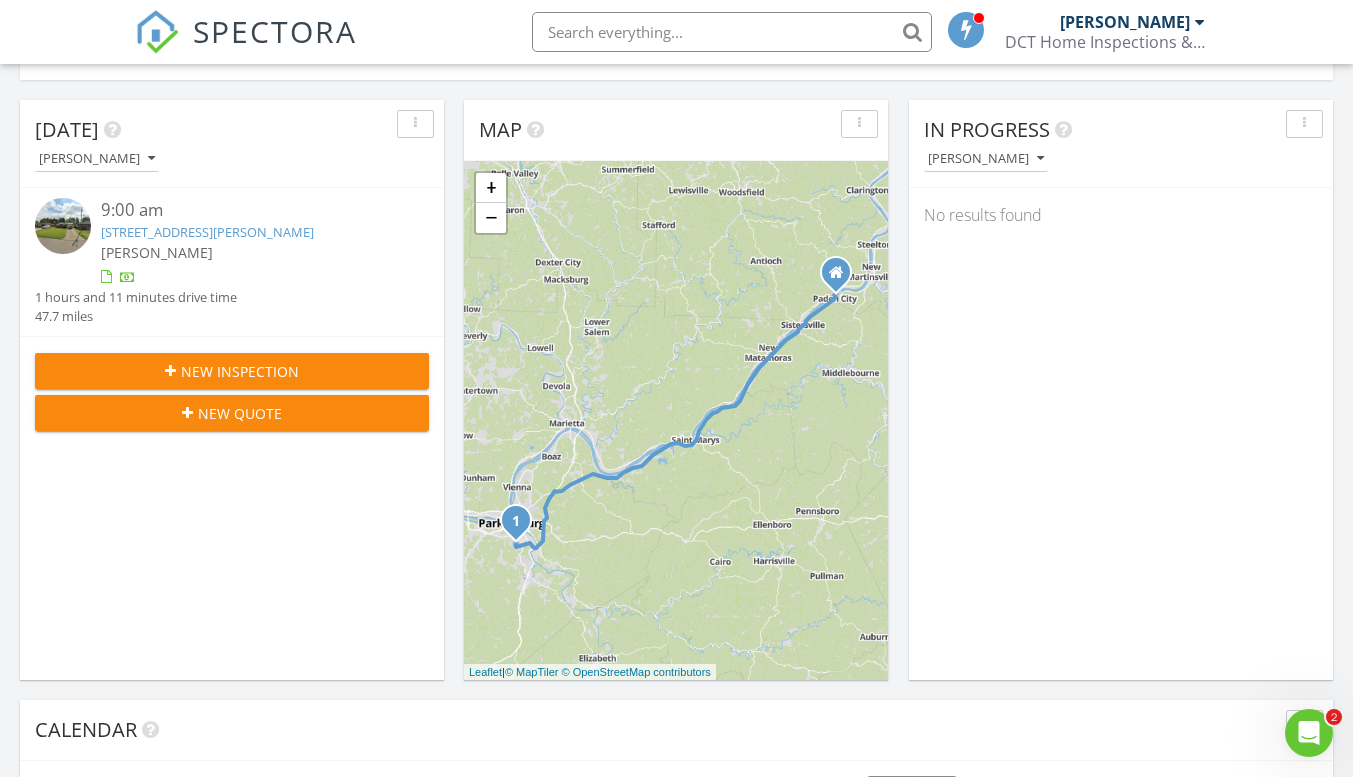 click at bounding box center (1309, 733) 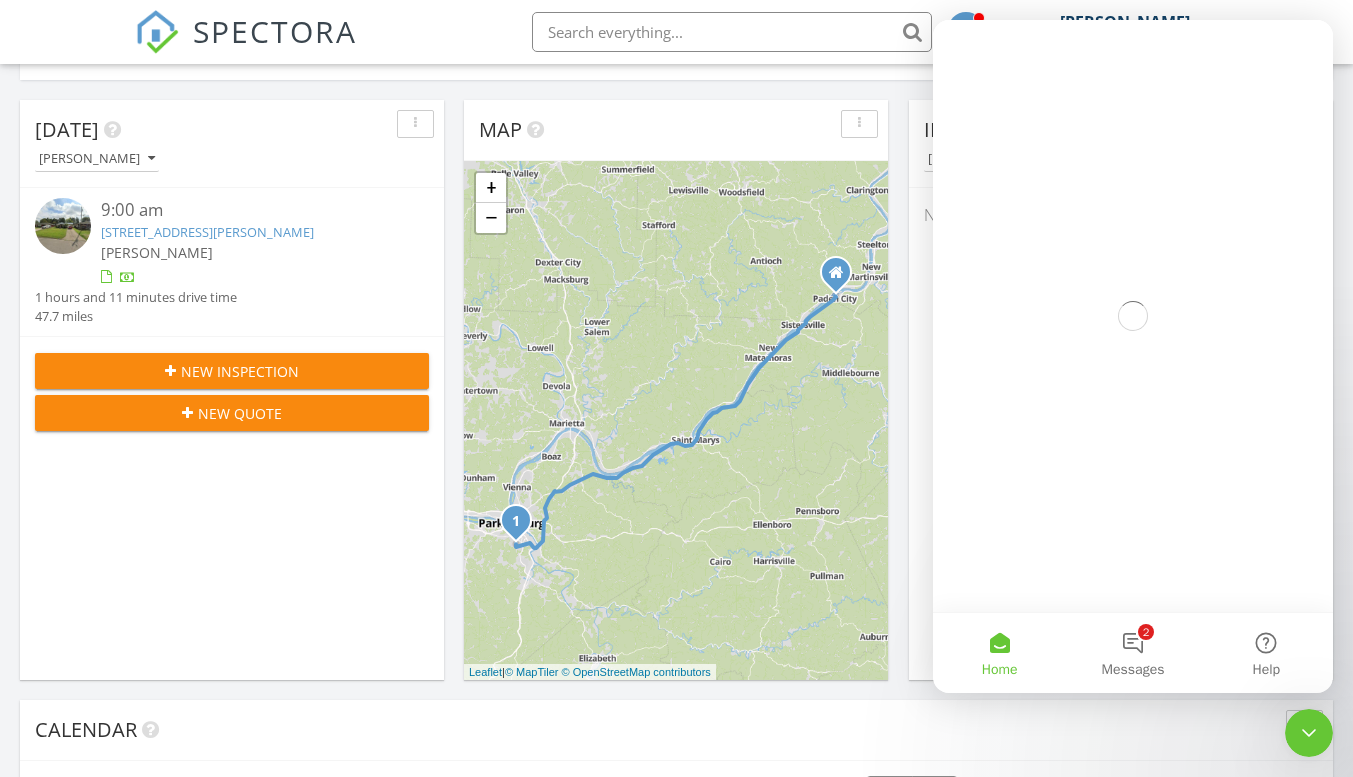 scroll, scrollTop: 0, scrollLeft: 0, axis: both 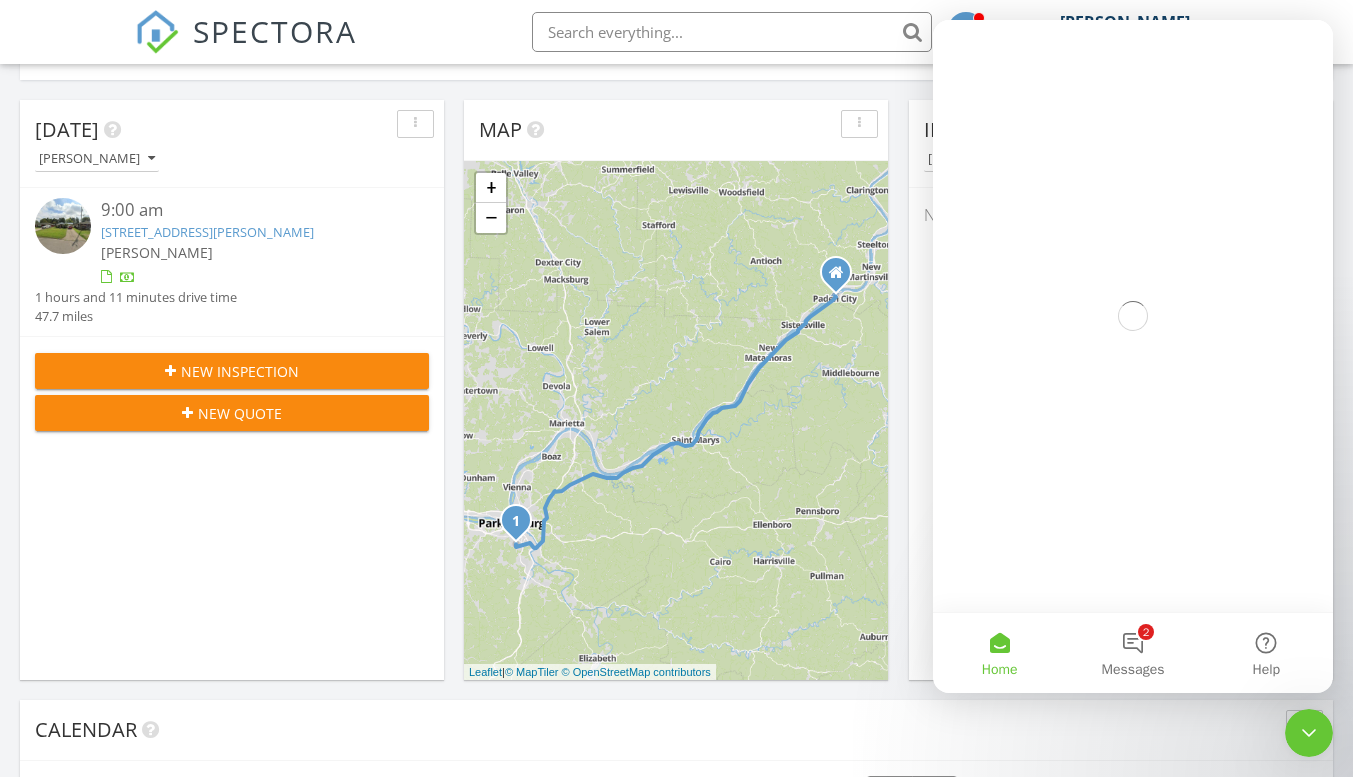 click on "2 Messages" at bounding box center [1132, 653] 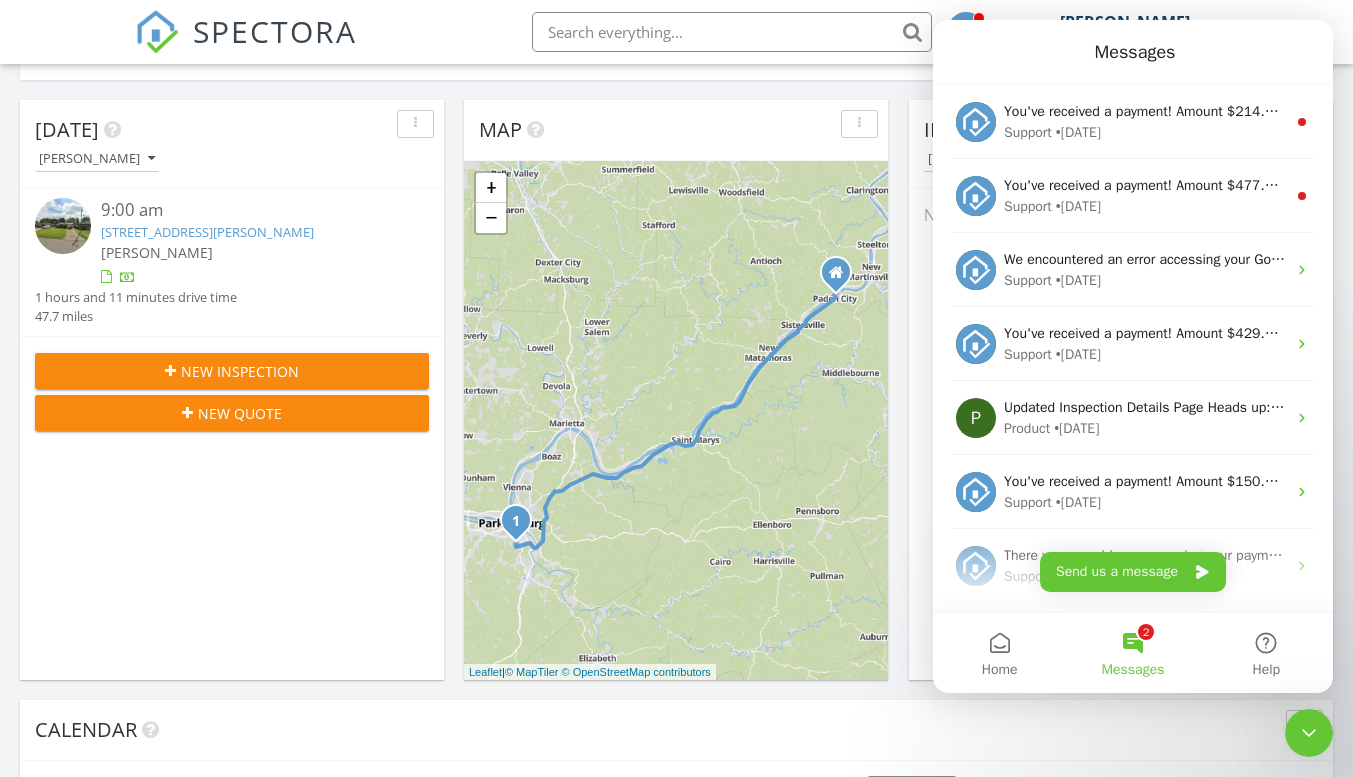 click 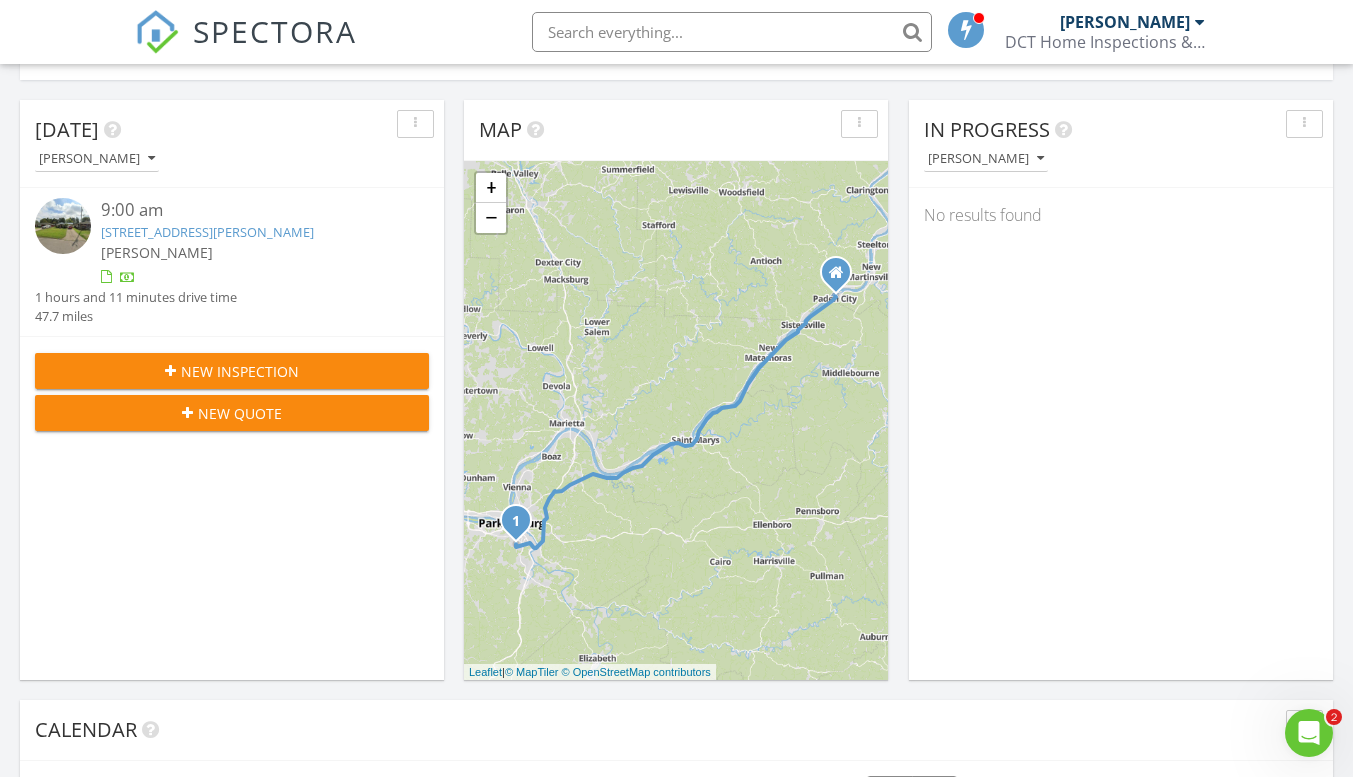 scroll, scrollTop: 0, scrollLeft: 0, axis: both 